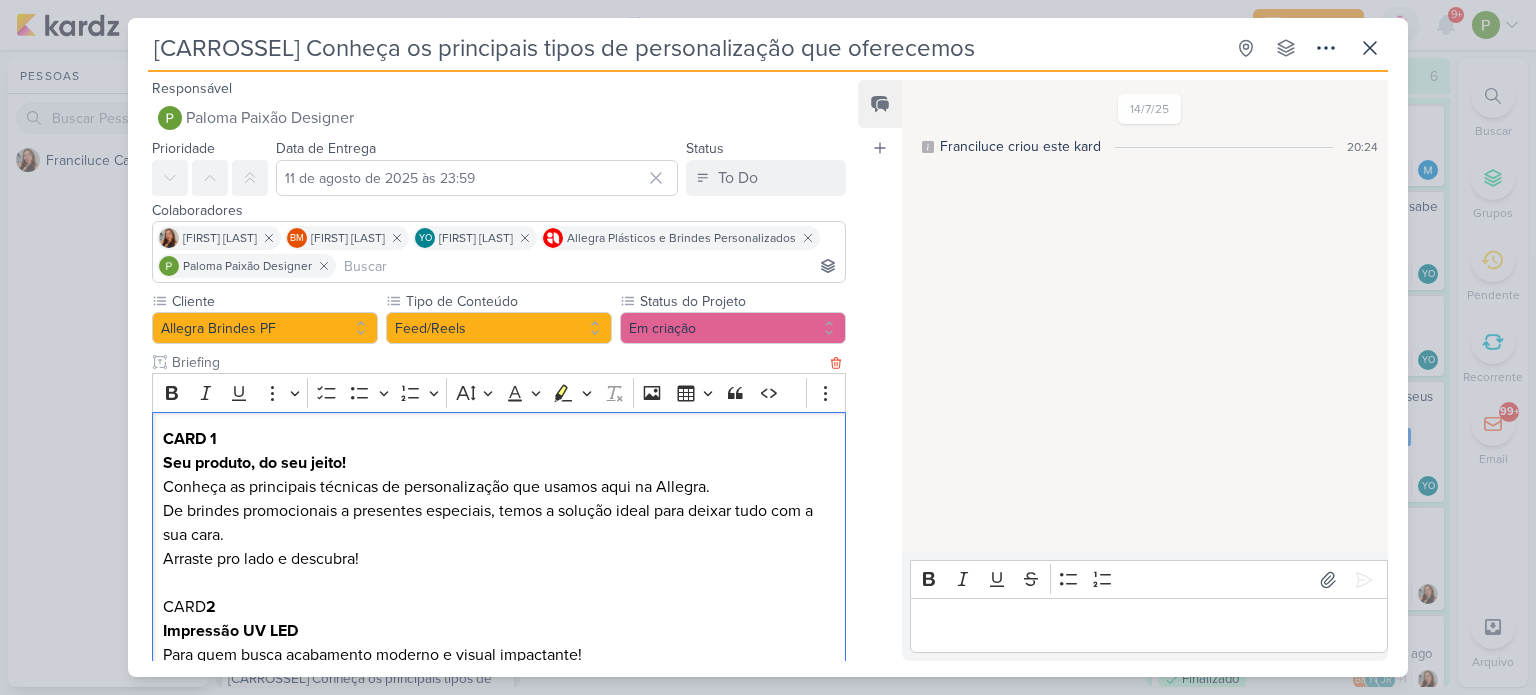 scroll, scrollTop: 0, scrollLeft: 0, axis: both 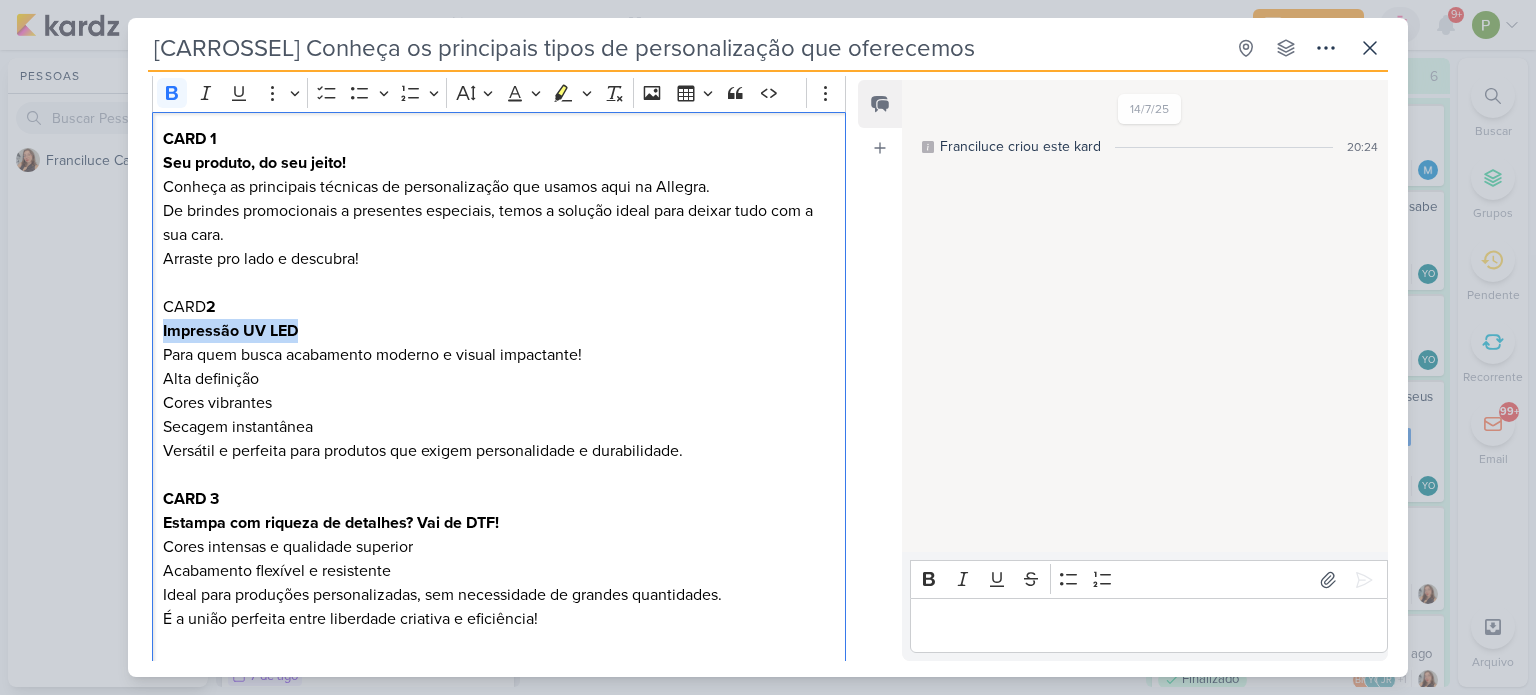 drag, startPoint x: 161, startPoint y: 327, endPoint x: 300, endPoint y: 321, distance: 139.12944 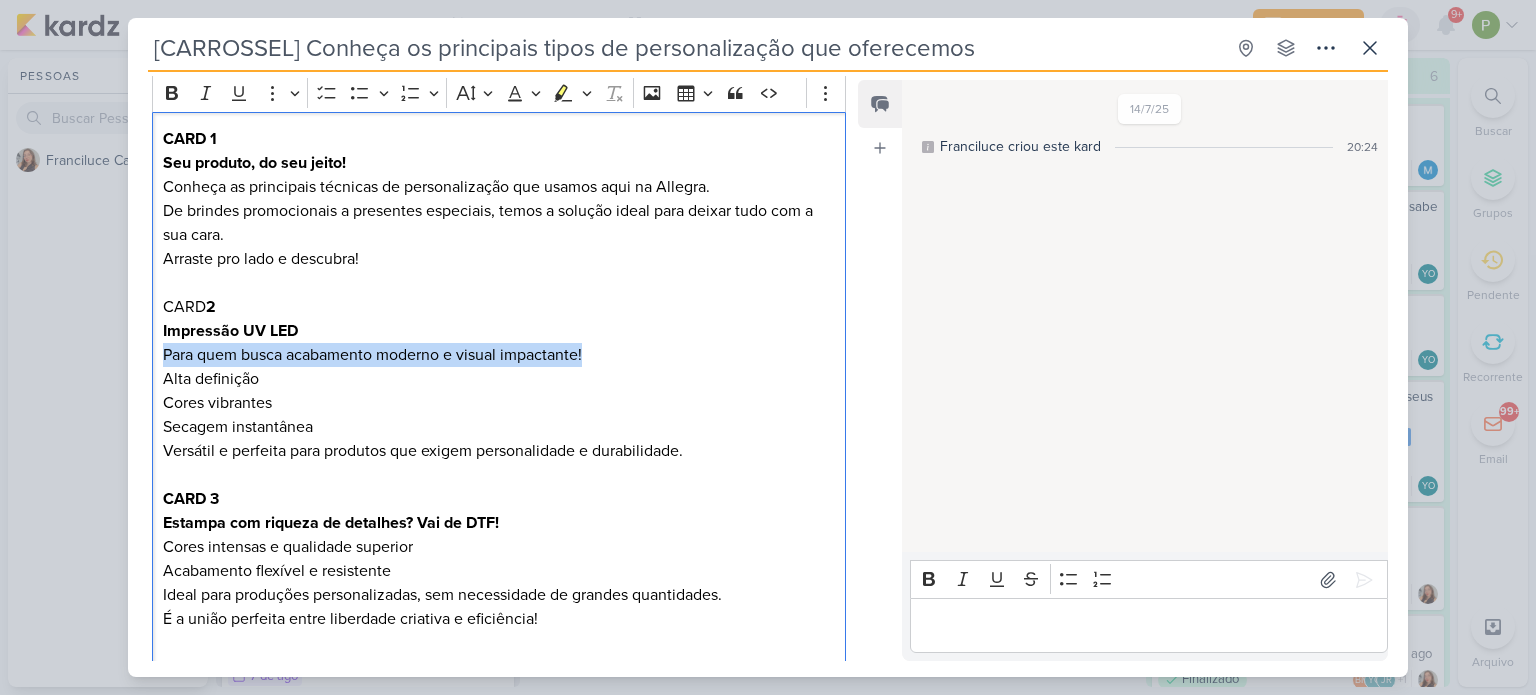 drag, startPoint x: 162, startPoint y: 351, endPoint x: 584, endPoint y: 347, distance: 422.01895 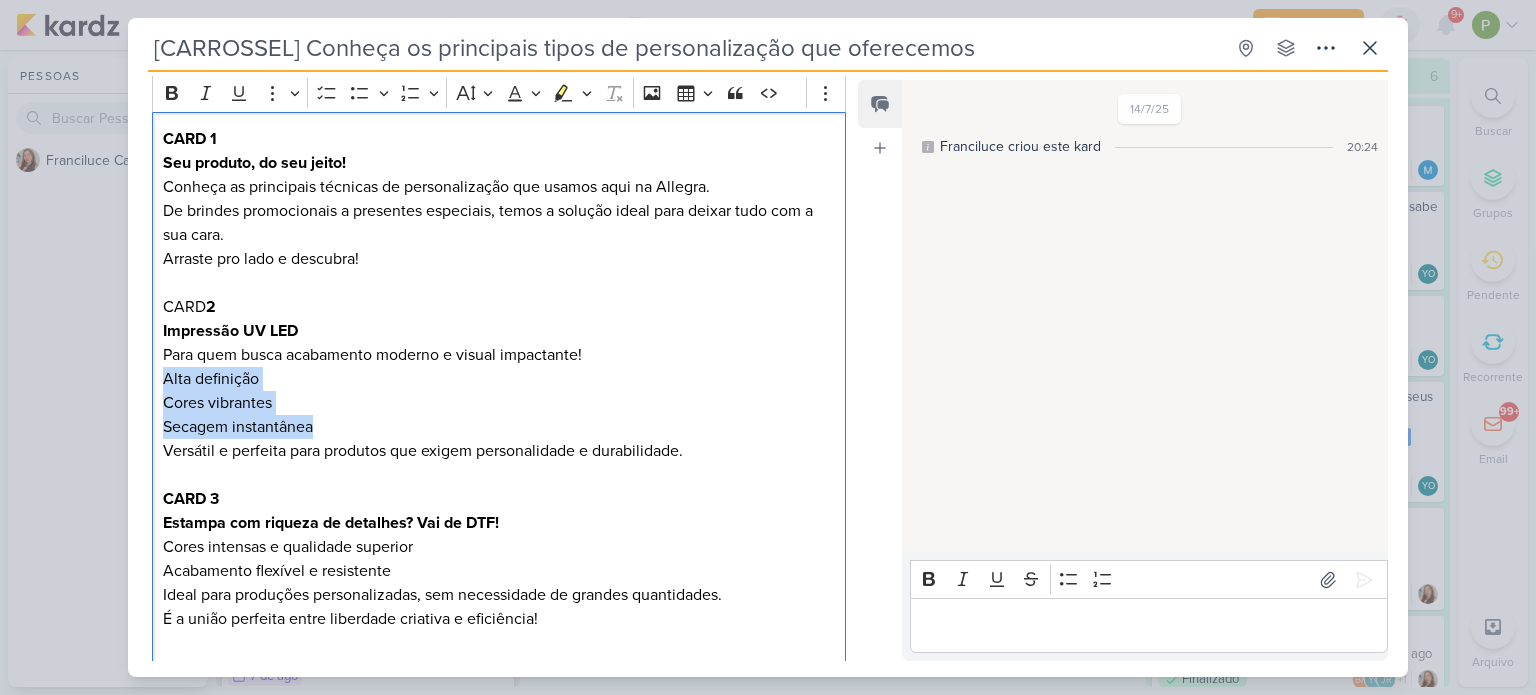 drag, startPoint x: 160, startPoint y: 371, endPoint x: 680, endPoint y: 436, distance: 524.04675 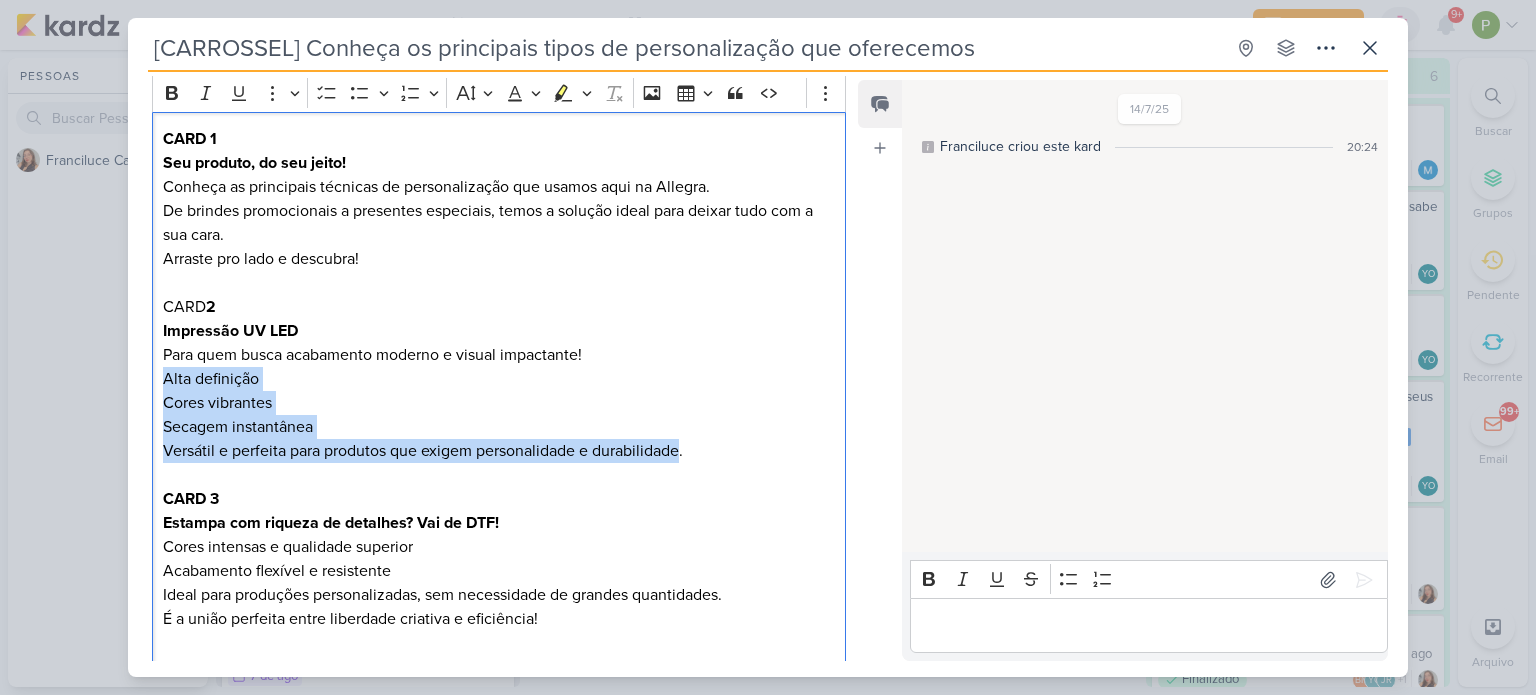 drag, startPoint x: 684, startPoint y: 455, endPoint x: 154, endPoint y: 372, distance: 536.4597 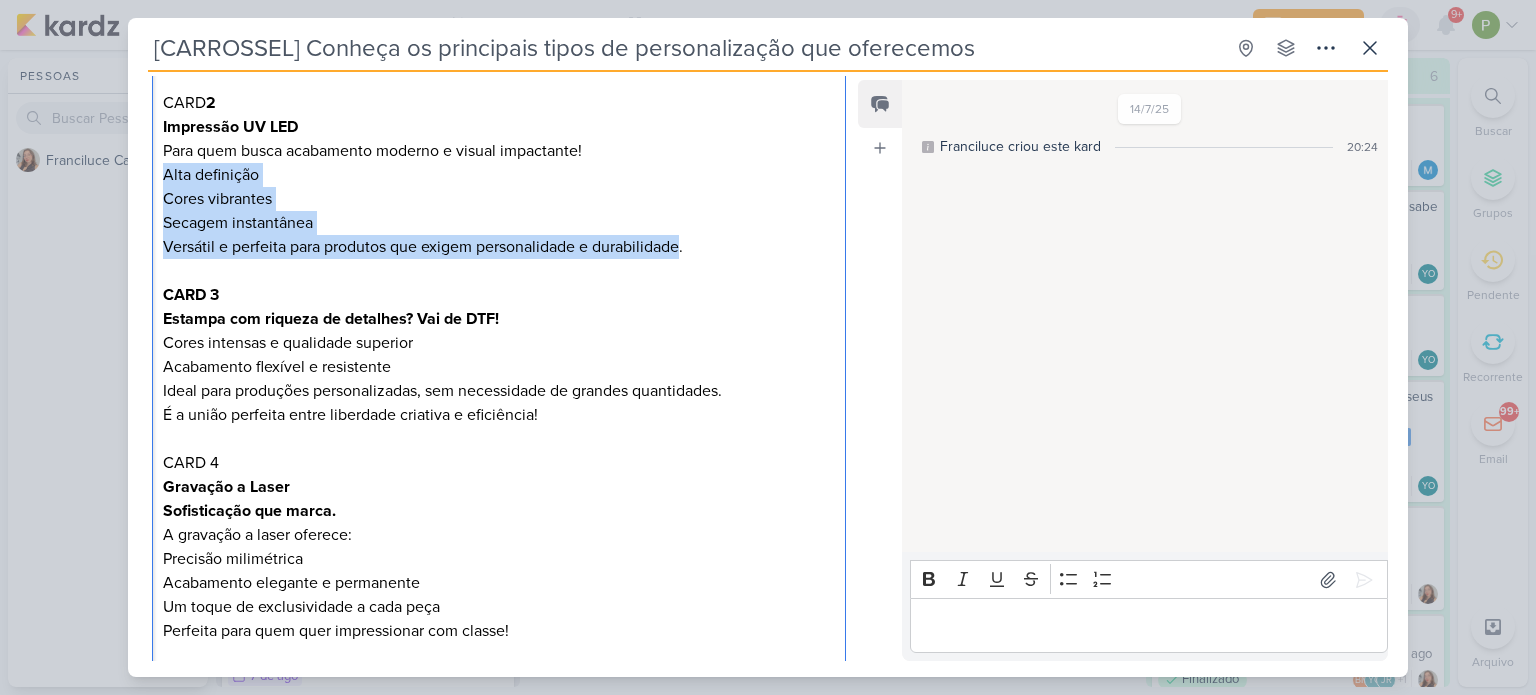 scroll, scrollTop: 500, scrollLeft: 0, axis: vertical 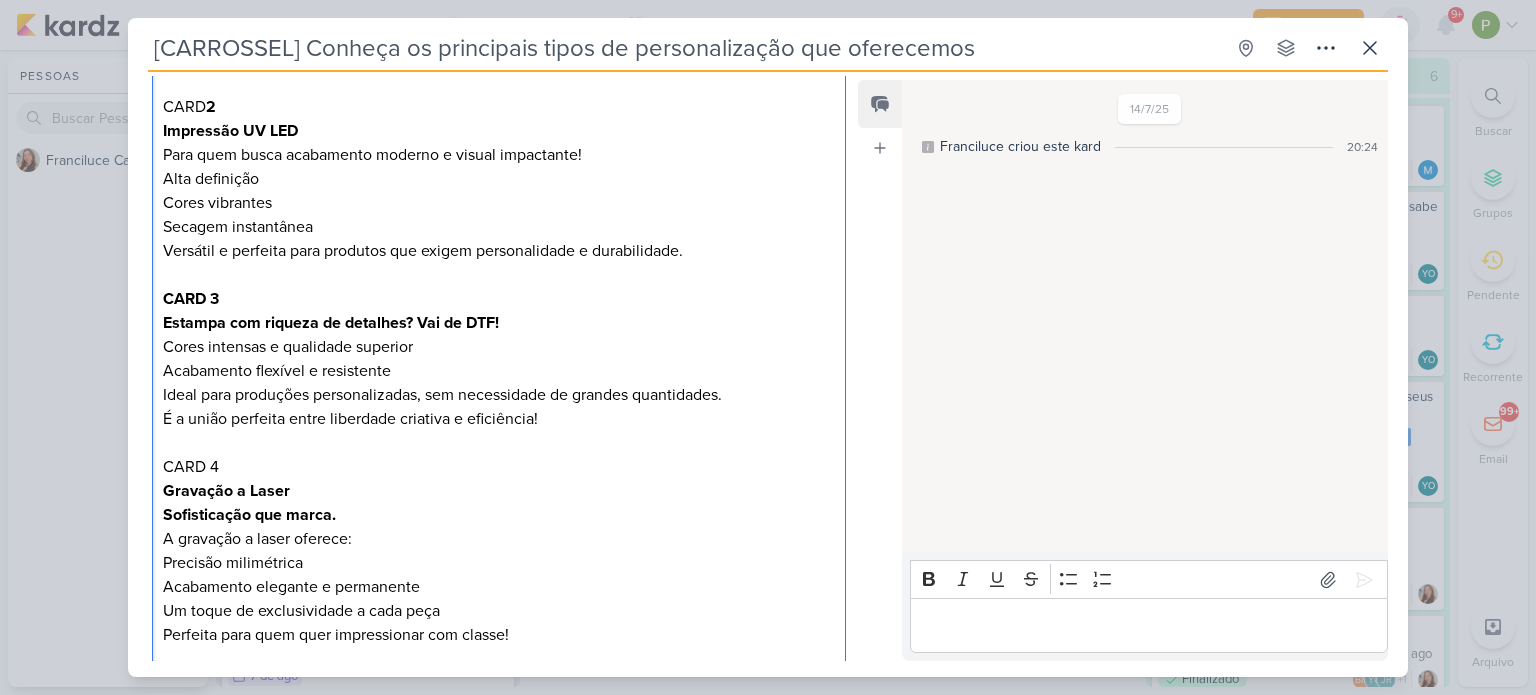 click on "Estampa com riqueza de detalhes? Vai de DTF! Cores intensas e qualidade superior Acabamento flexível e resistente Ideal para produções personalizadas, sem necessidade de grandes quantidades. É a união perfeita entre liberdade criativa e eficiência!" at bounding box center [499, 371] 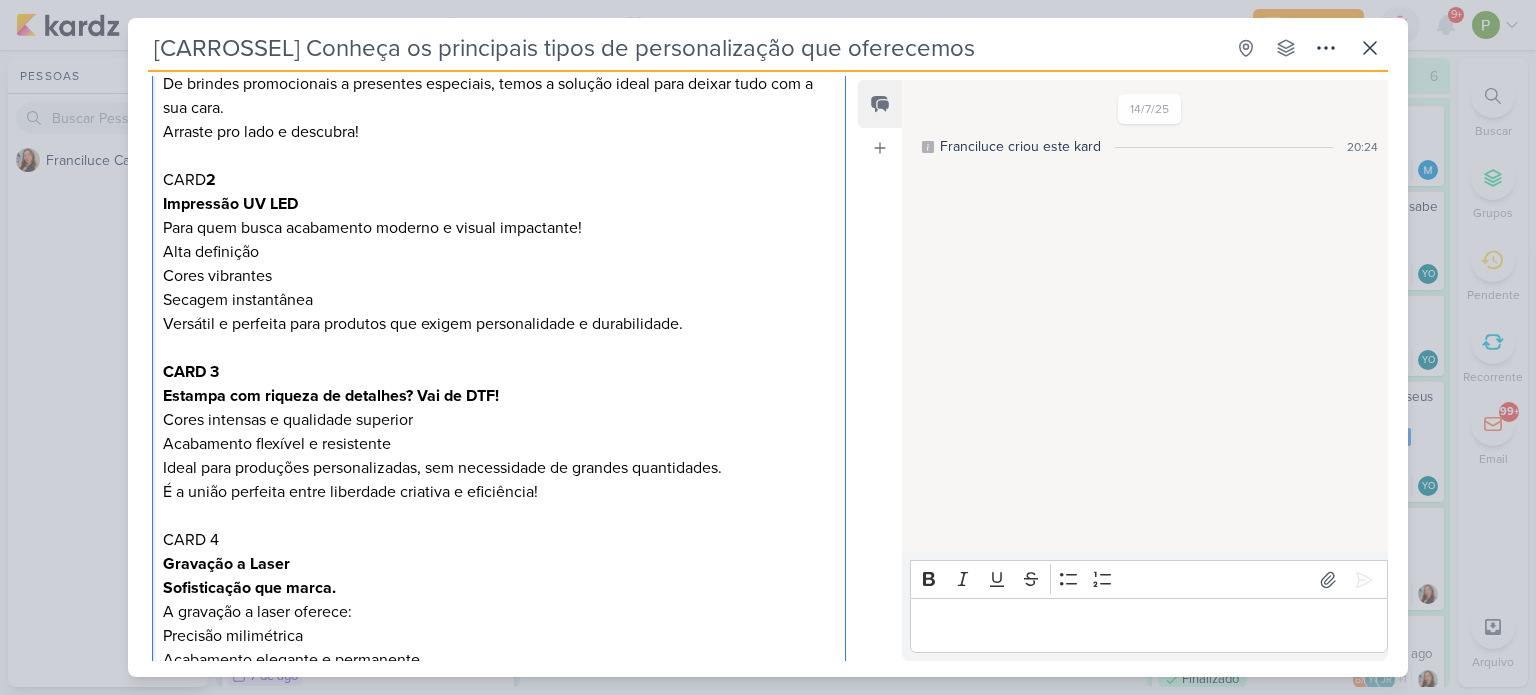 scroll, scrollTop: 500, scrollLeft: 0, axis: vertical 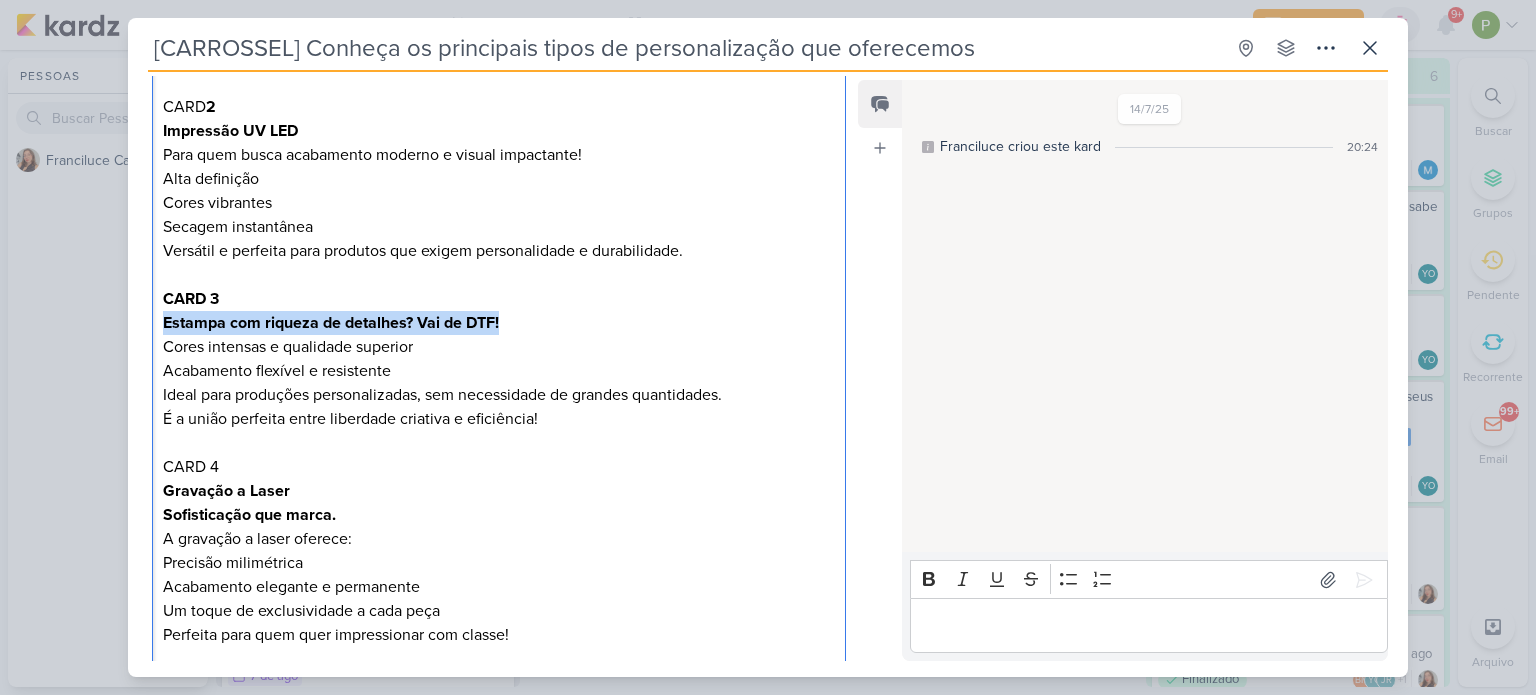 drag, startPoint x: 164, startPoint y: 319, endPoint x: 526, endPoint y: 317, distance: 362.00552 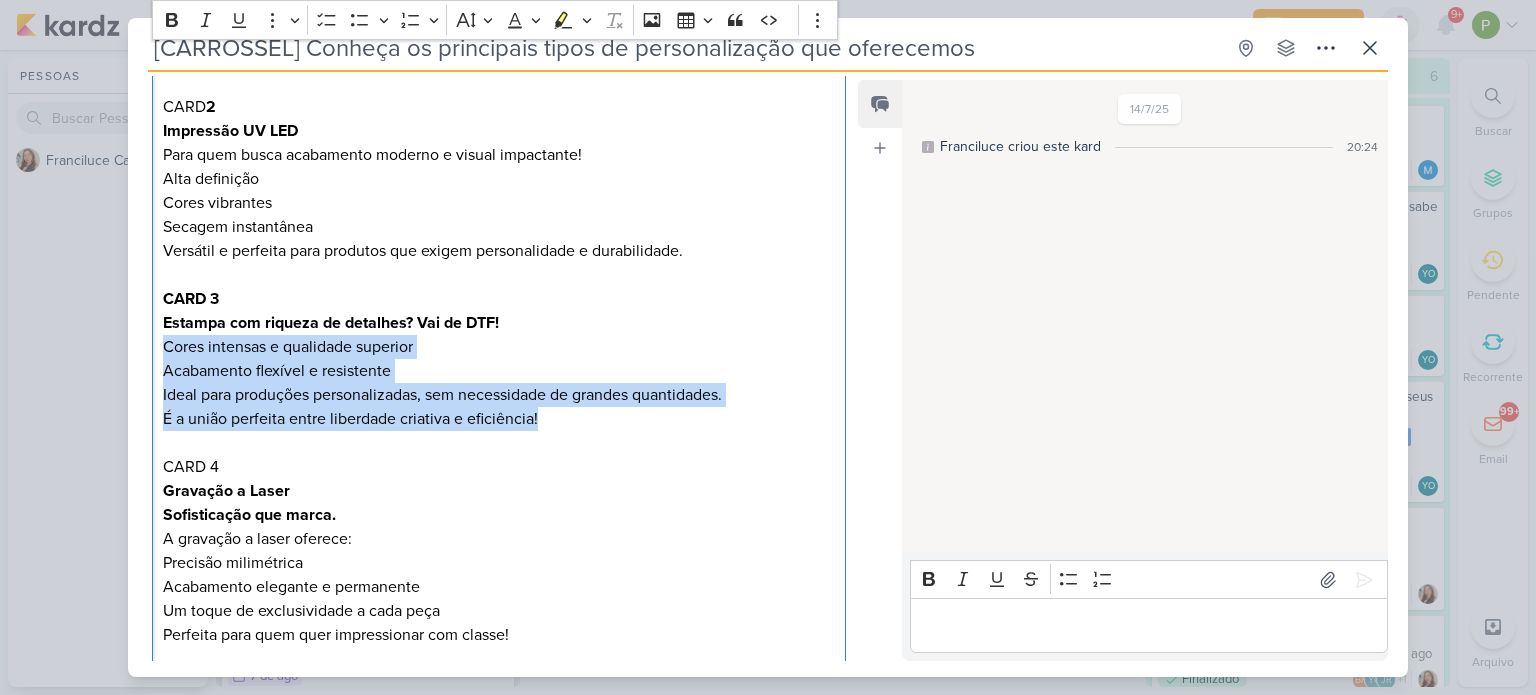 drag, startPoint x: 163, startPoint y: 343, endPoint x: 572, endPoint y: 416, distance: 415.4636 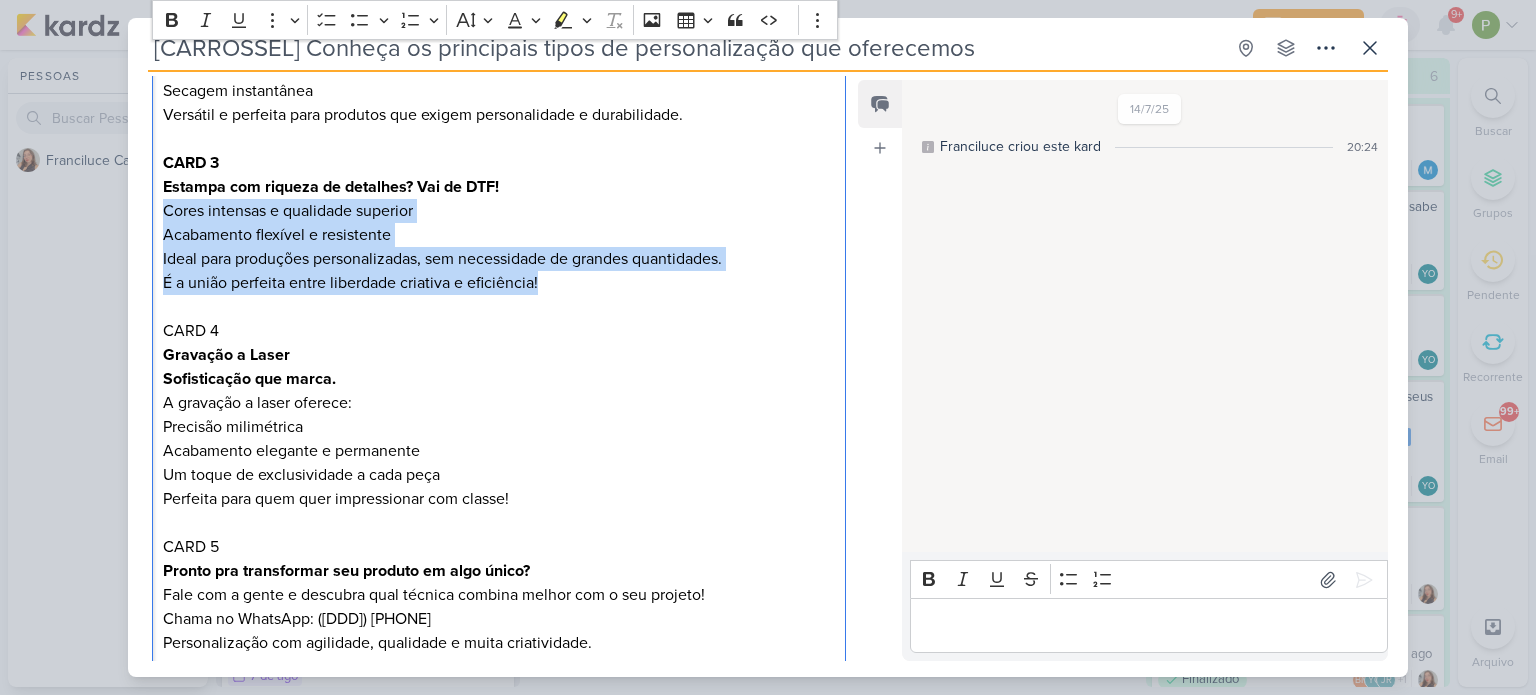 scroll, scrollTop: 700, scrollLeft: 0, axis: vertical 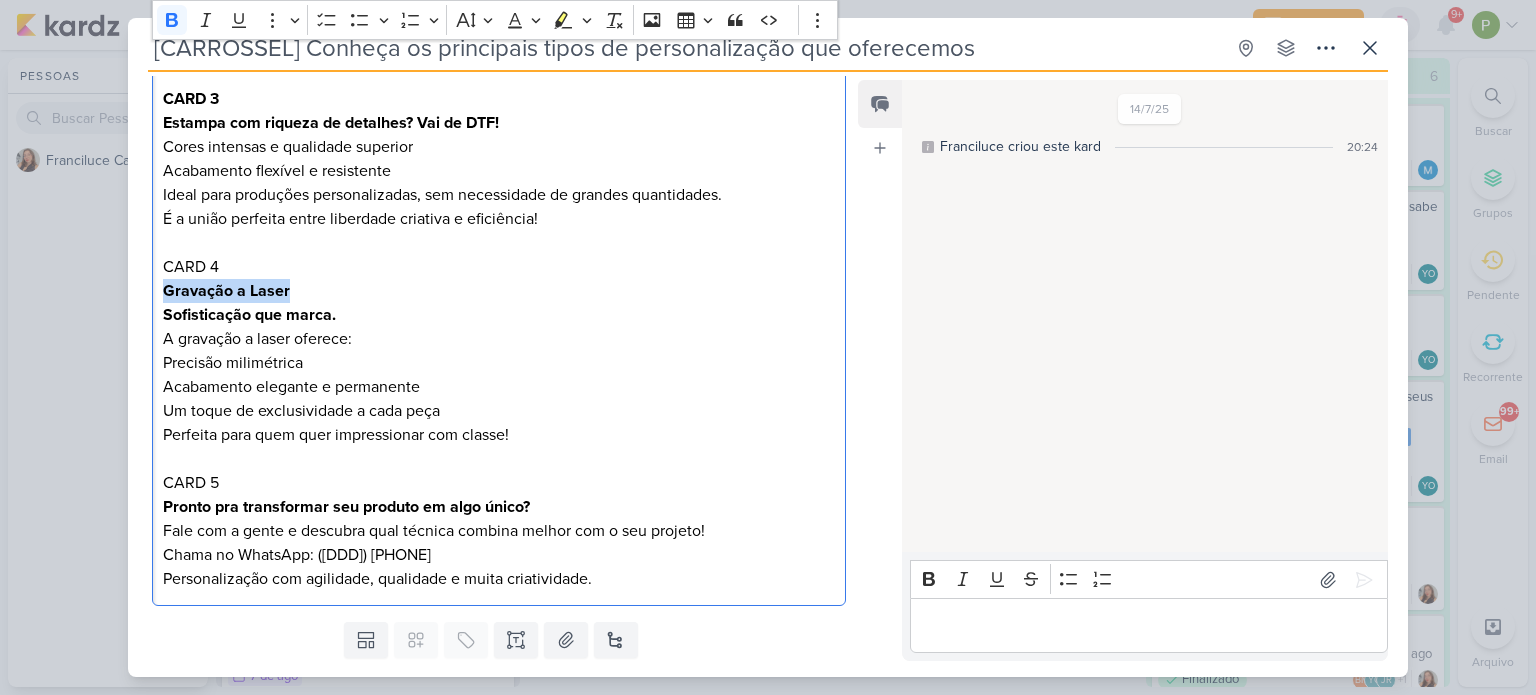 drag, startPoint x: 162, startPoint y: 290, endPoint x: 288, endPoint y: 299, distance: 126.32102 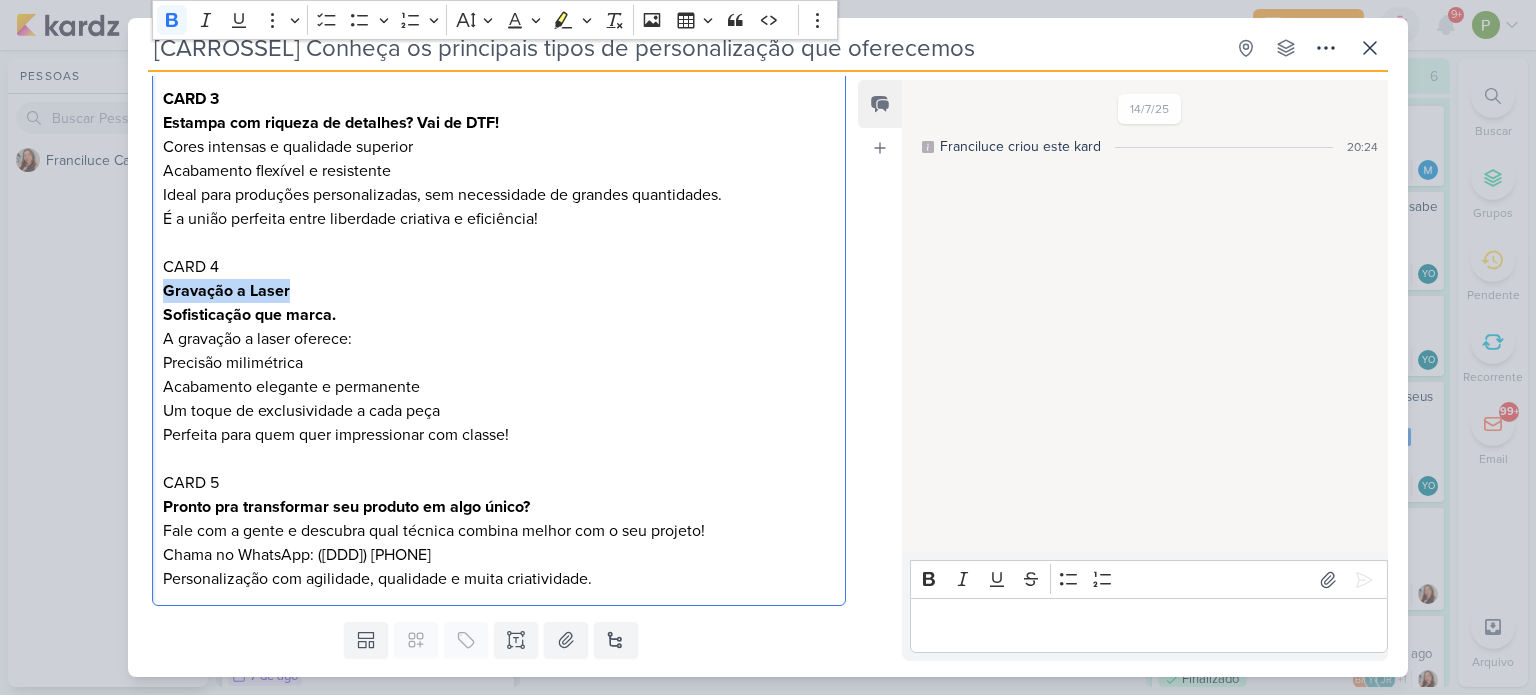 click on "Gravação a Laser" at bounding box center [499, 291] 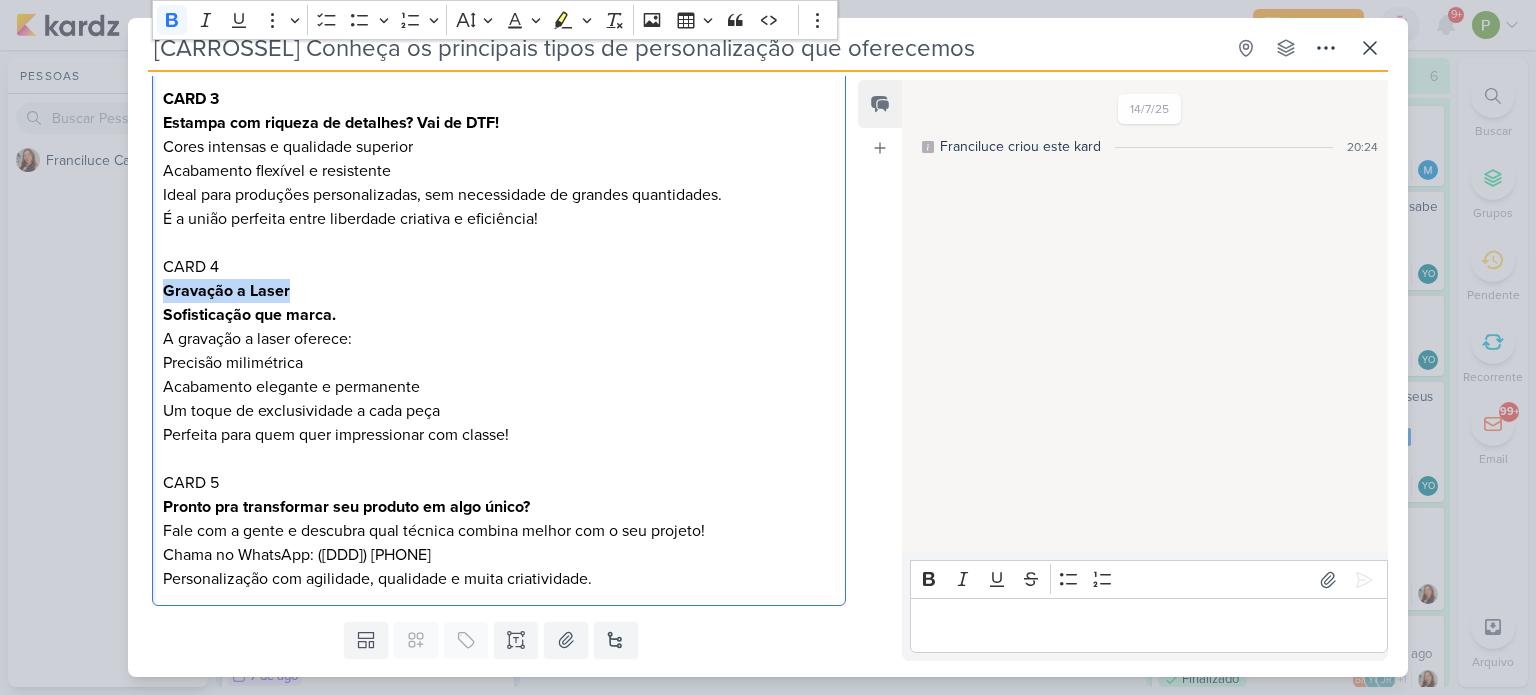 copy on "Gravação a Laser" 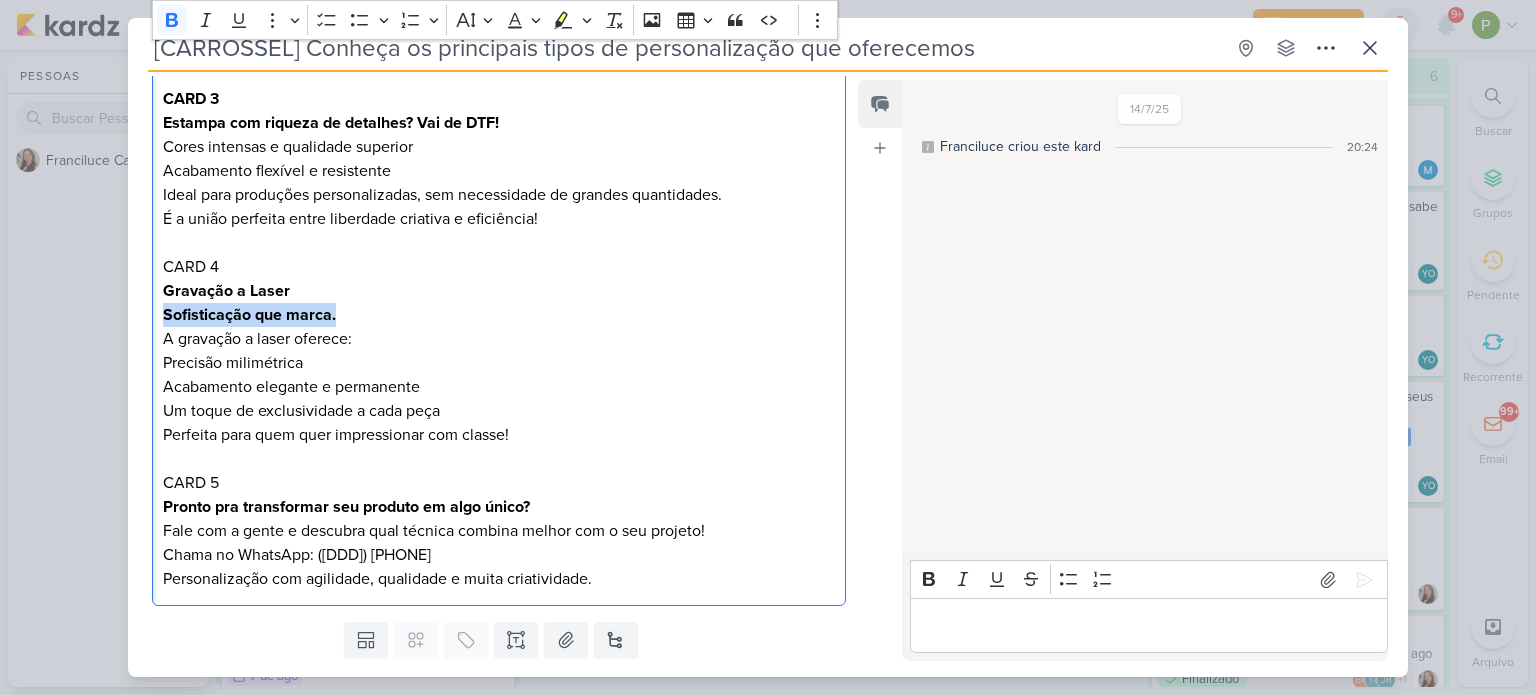 drag, startPoint x: 161, startPoint y: 312, endPoint x: 359, endPoint y: 312, distance: 198 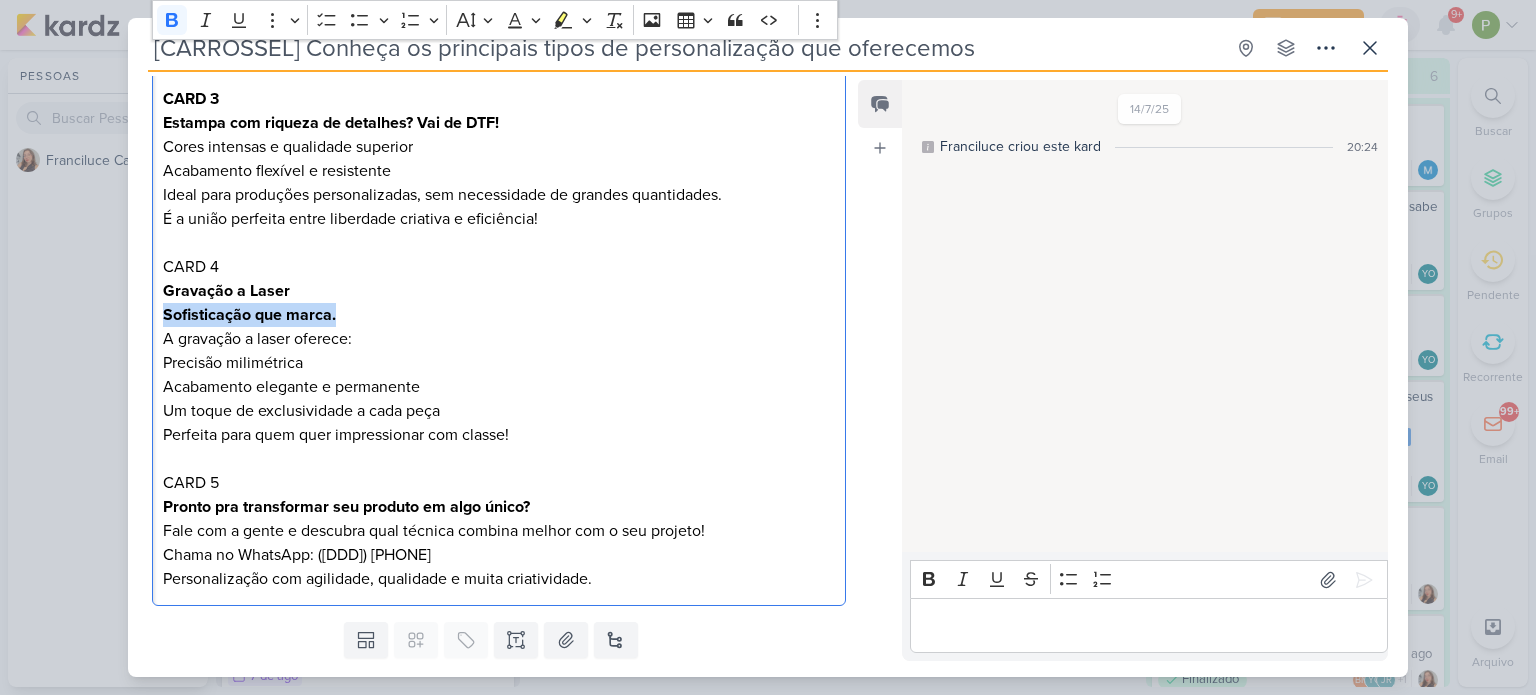 click on "CARD 1  Seu produto, do seu jeito! Conheça as principais técnicas de personalização que usamos aqui na Allegra. De brindes promocionais a presentes especiais, temos a solução ideal para deixar tudo com a sua cara. Arraste pro lado e descubra! CARD  2  Impressão UV LED Para quem busca acabamento moderno e visual impactante! Alta definição Cores vibrantes Secagem instantânea Versátil e perfeita para produtos que exigem personalidade e durabilidade. CARD 3 Estampa com riqueza de detalhes? Vai de DTF! Cores intensas e qualidade superior Acabamento flexível e resistente Ideal para produções personalizadas, sem necessidade de grandes quantidades. É a união perfeita entre liberdade criativa e eficiência! CARD 4 Gravação a Laser Sofisticação que marca. A gravação a laser oferece: Precisão milimétrica Acabamento elegante e permanente Um toque de exclusividade a cada peça Perfeita para quem quer impressionar com classe! CARD 5 Pronto pra transformar seu produto em algo único?" at bounding box center [499, 159] 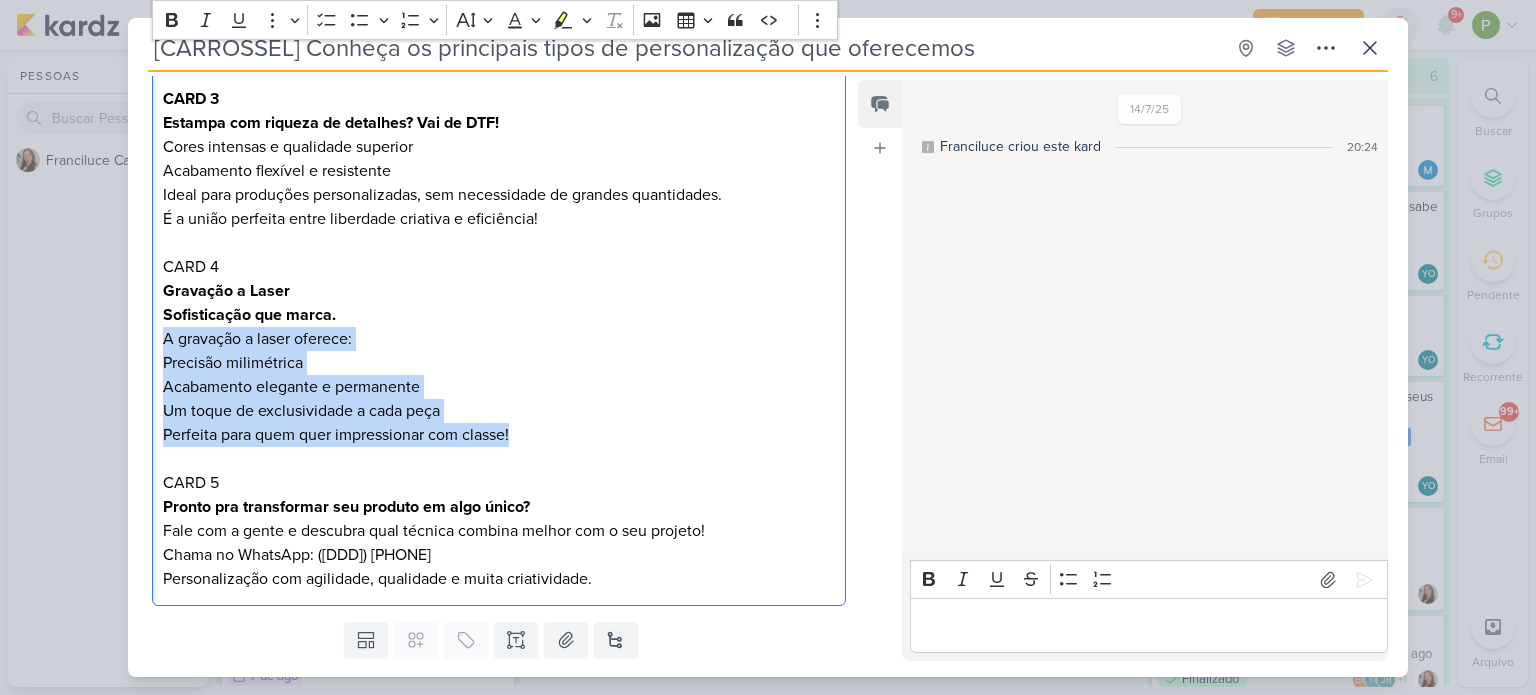 drag, startPoint x: 164, startPoint y: 332, endPoint x: 517, endPoint y: 436, distance: 368.00137 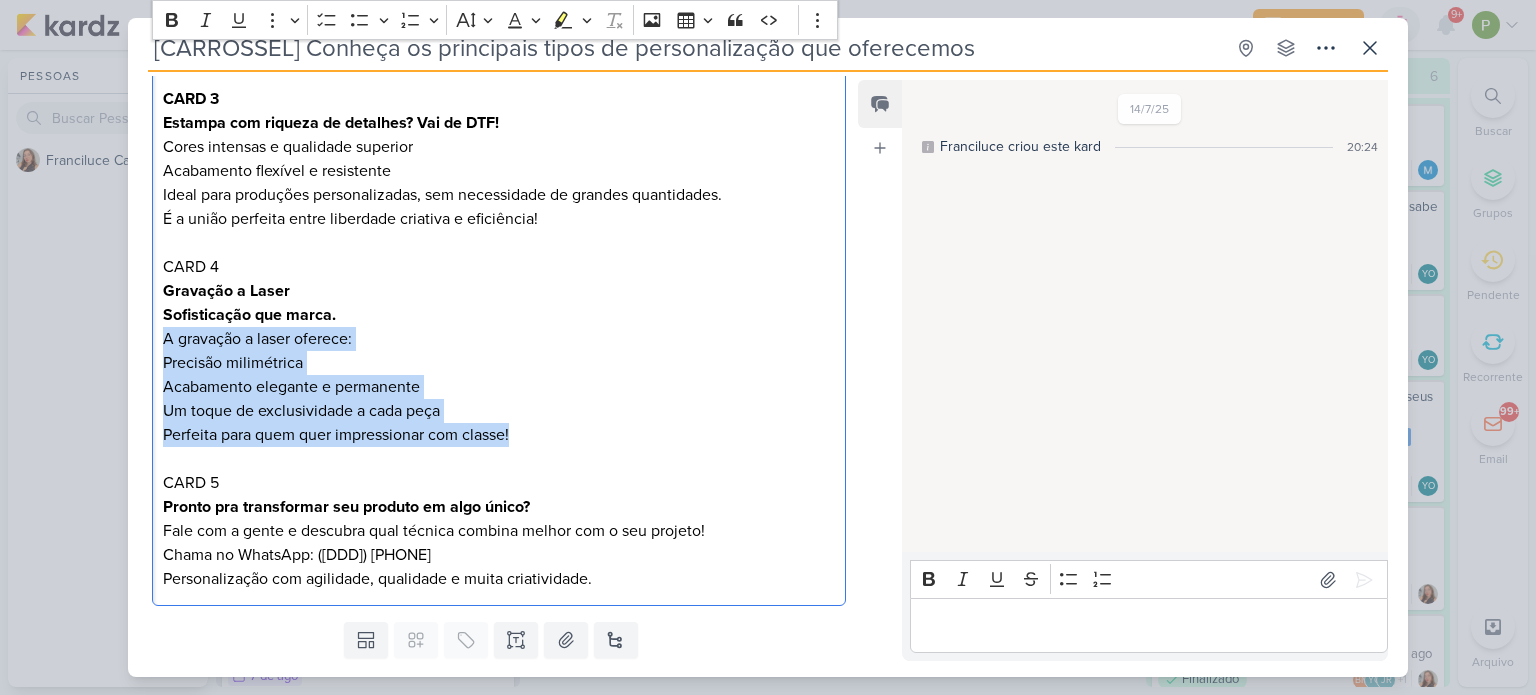 click on "Sofisticação que marca. A gravação a laser oferece: Precisão milimétrica Acabamento elegante e permanente Um toque de exclusividade a cada peça Perfeita para quem quer impressionar com classe!" at bounding box center (499, 375) 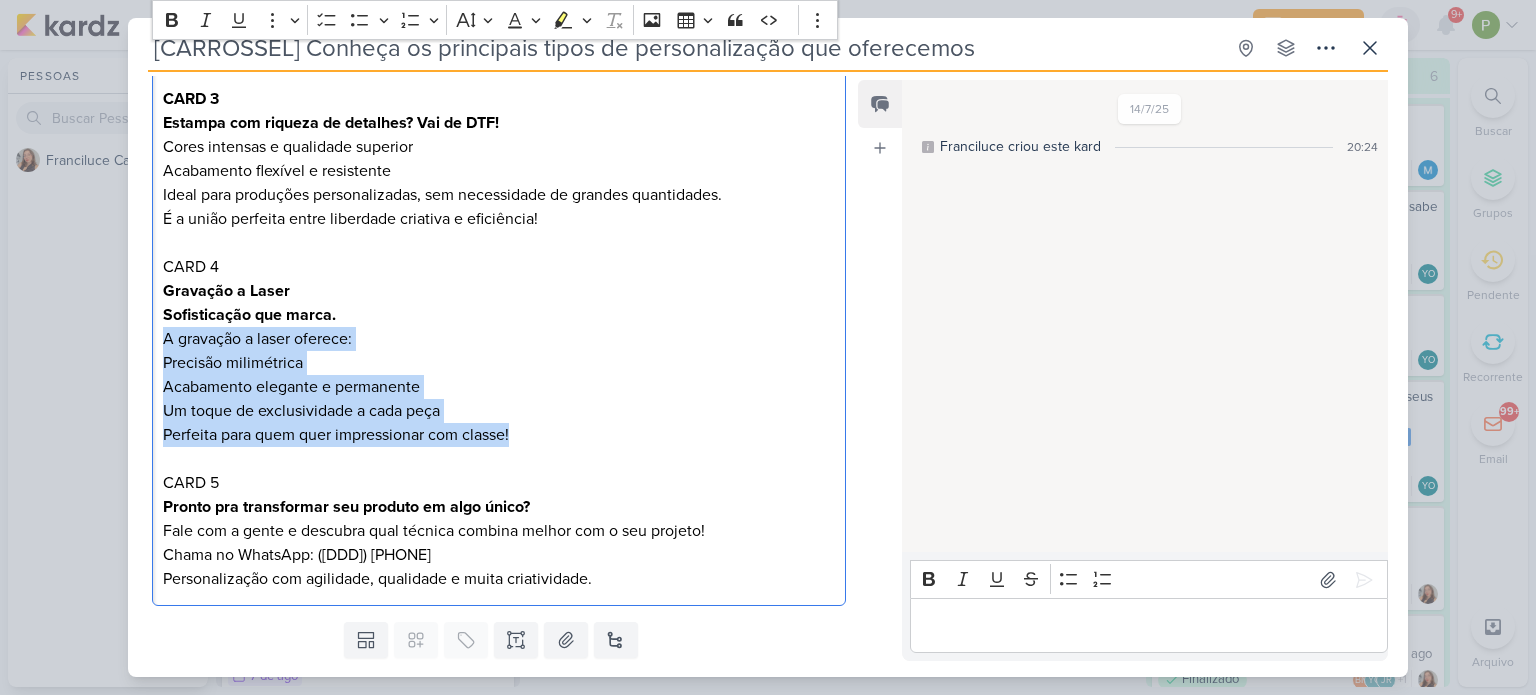 scroll, scrollTop: 754, scrollLeft: 0, axis: vertical 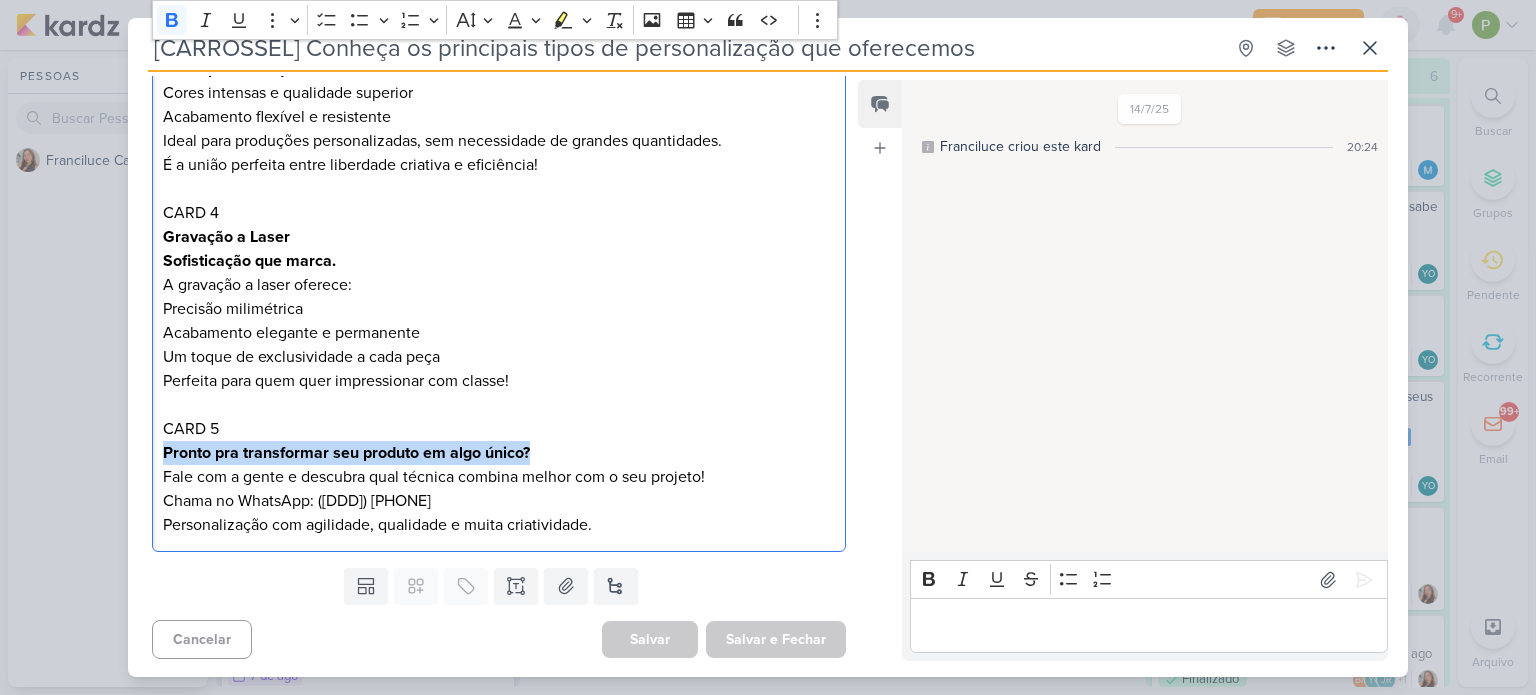 drag, startPoint x: 162, startPoint y: 447, endPoint x: 543, endPoint y: 460, distance: 381.2217 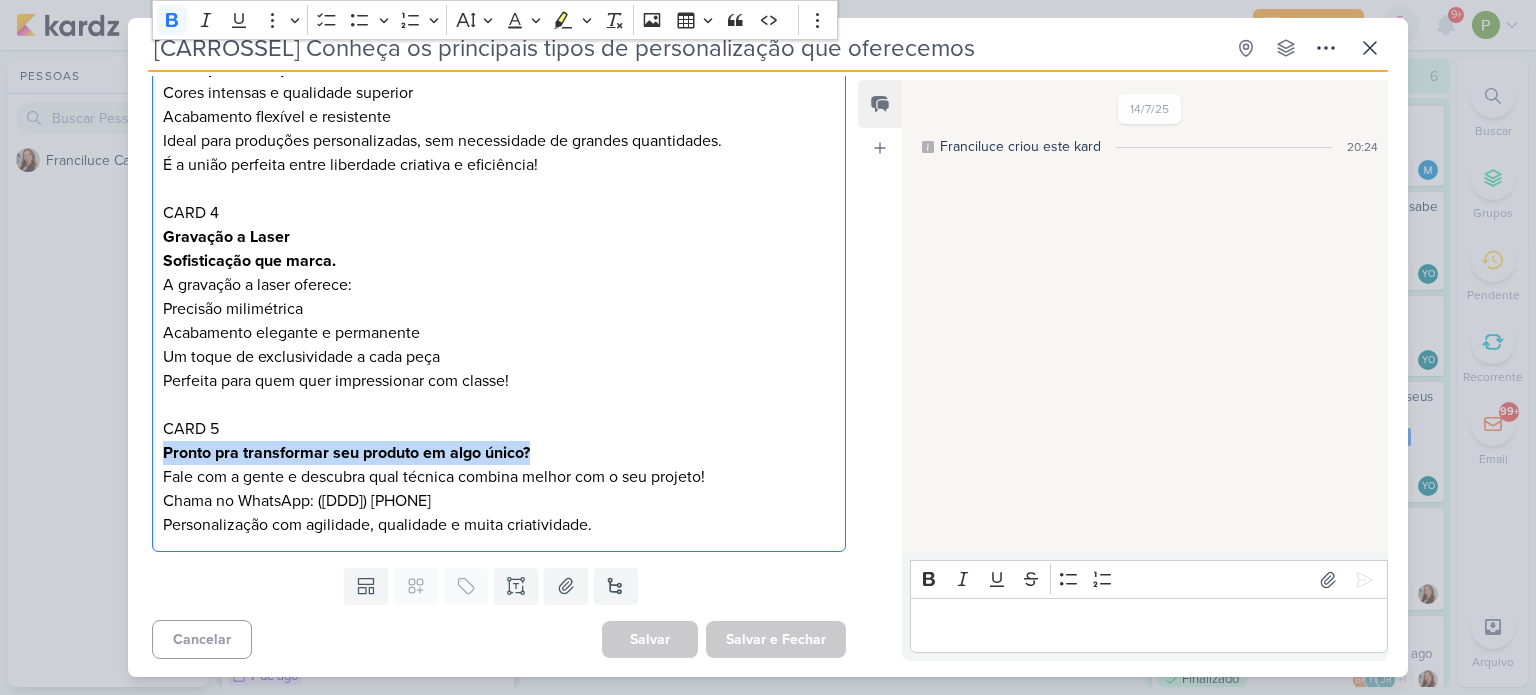 click on "Pronto pra transformar seu produto em algo único? Fale com a gente e descubra qual técnica combina melhor com o seu projeto! Chama no WhatsApp: ([DDD]) [PHONE] Personalização com agilidade, qualidade e muita criatividade." at bounding box center [499, 489] 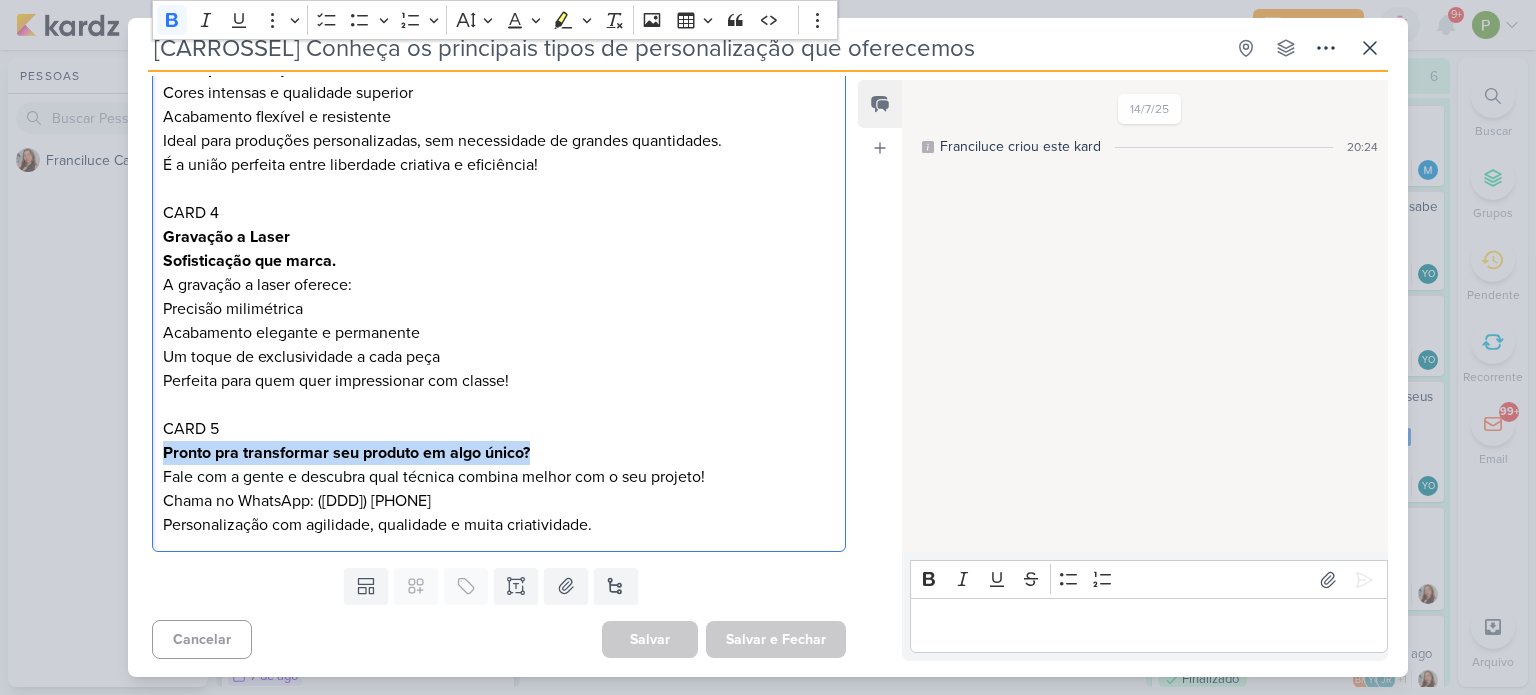 drag, startPoint x: 161, startPoint y: 451, endPoint x: 536, endPoint y: 442, distance: 375.10797 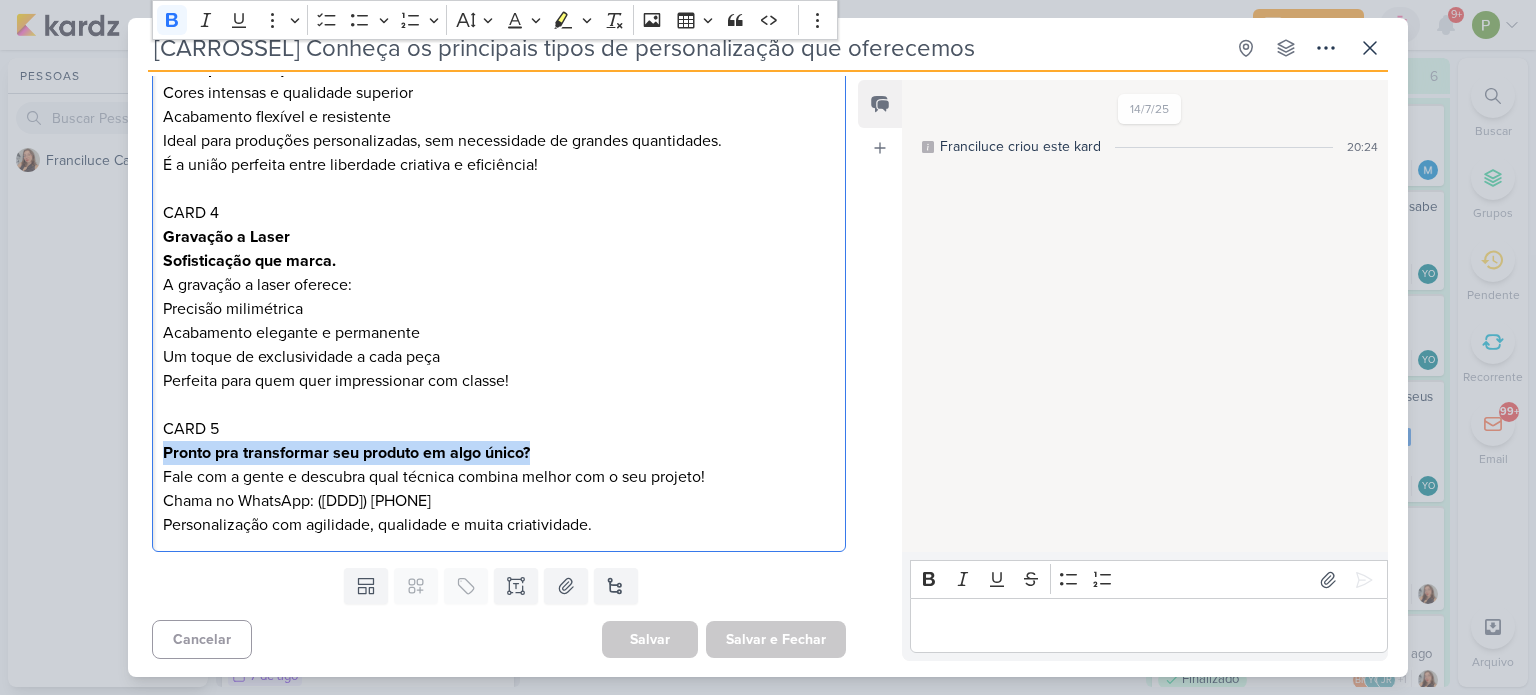 copy on "Pronto pra transformar seu produto em algo único?" 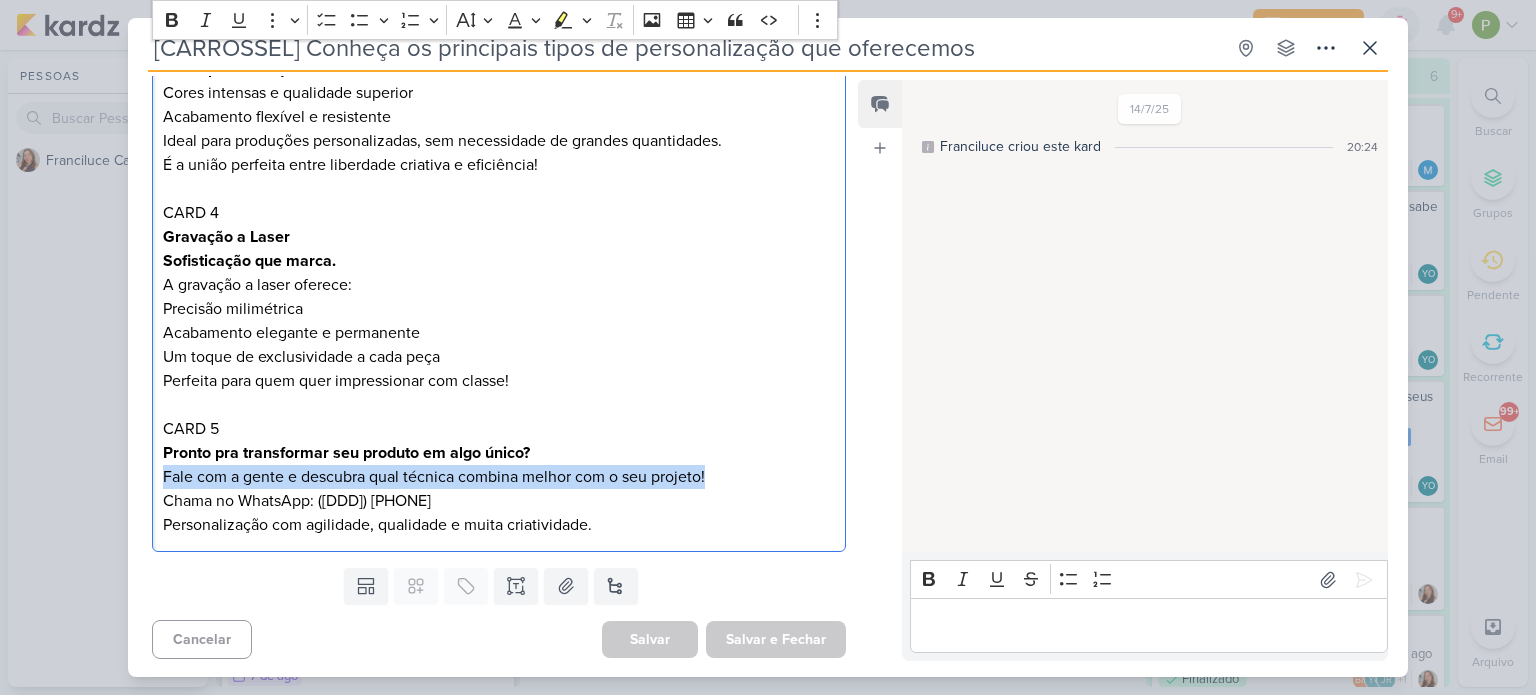 drag, startPoint x: 158, startPoint y: 476, endPoint x: 712, endPoint y: 467, distance: 554.0731 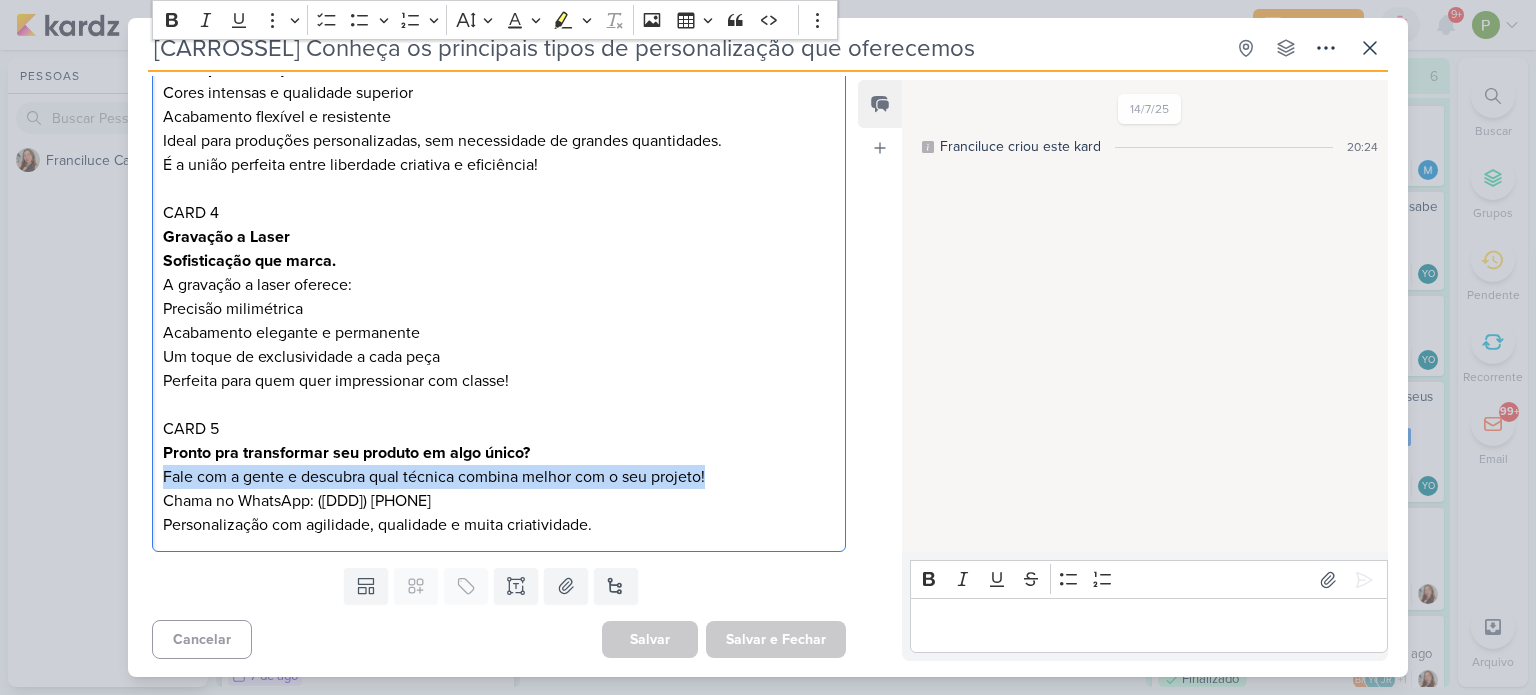 click on "CARD 1  Seu produto, do seu jeito! Conheça as principais técnicas de personalização que usamos aqui na Allegra. De brindes promocionais a presentes especiais, temos a solução ideal para deixar tudo com a sua cara. Arraste pro lado e descubra! CARD  2  Impressão UV LED Para quem busca acabamento moderno e visual impactante! Alta definição Cores vibrantes Secagem instantânea Versátil e perfeita para produtos que exigem personalidade e durabilidade. CARD 3 Estampa com riqueza de detalhes? Vai de DTF! Cores intensas e qualidade superior Acabamento flexível e resistente Ideal para produções personalizadas, sem necessidade de grandes quantidades. É a união perfeita entre liberdade criativa e eficiência! CARD 4 Gravação a Laser Sofisticação que marca. A gravação a laser oferece: Precisão milimétrica Acabamento elegante e permanente Um toque de exclusividade a cada peça Perfeita para quem quer impressionar com classe! CARD 5 Pronto pra transformar seu produto em algo único?" at bounding box center (499, 105) 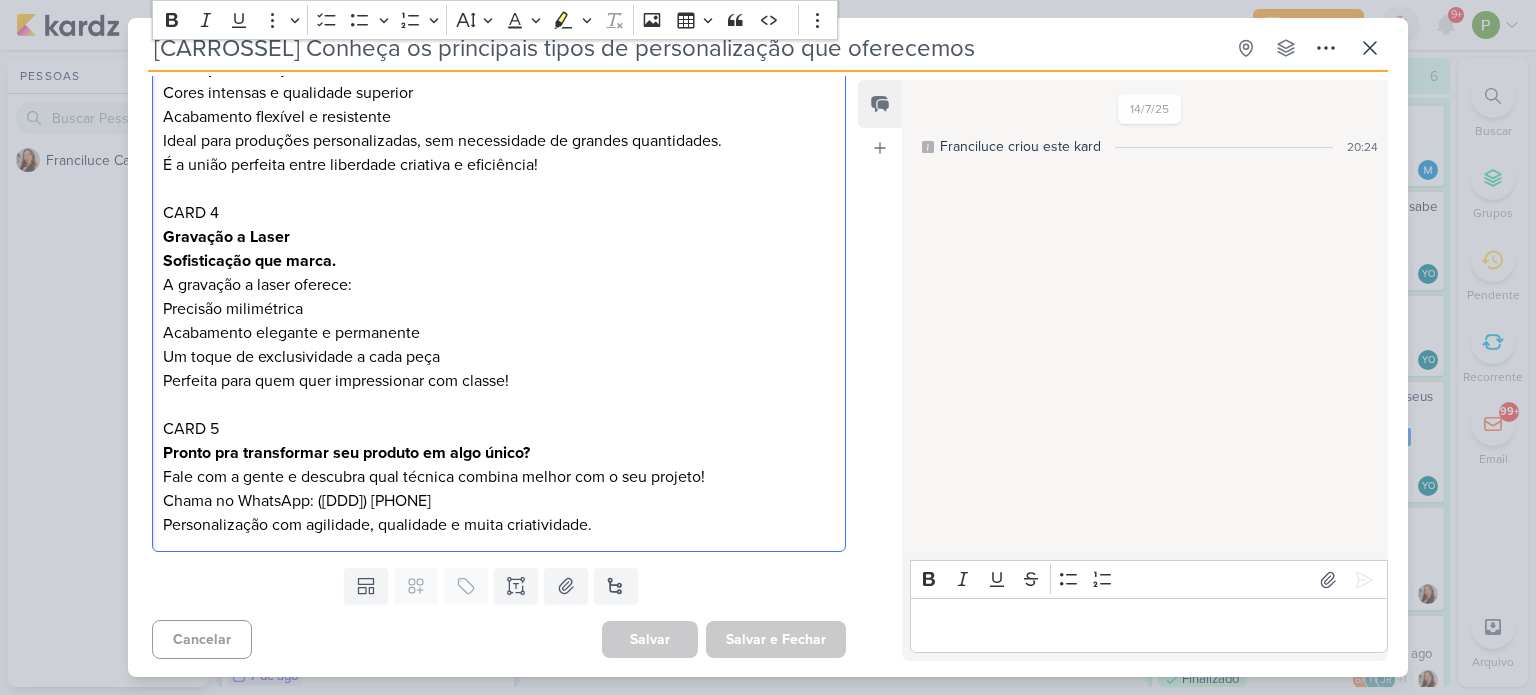 click on "Pronto pra transformar seu produto em algo único? Fale com a gente e descubra qual técnica combina melhor com o seu projeto! Chama no WhatsApp: ([DDD]) [PHONE] Personalização com agilidade, qualidade e muita criatividade." at bounding box center (499, 489) 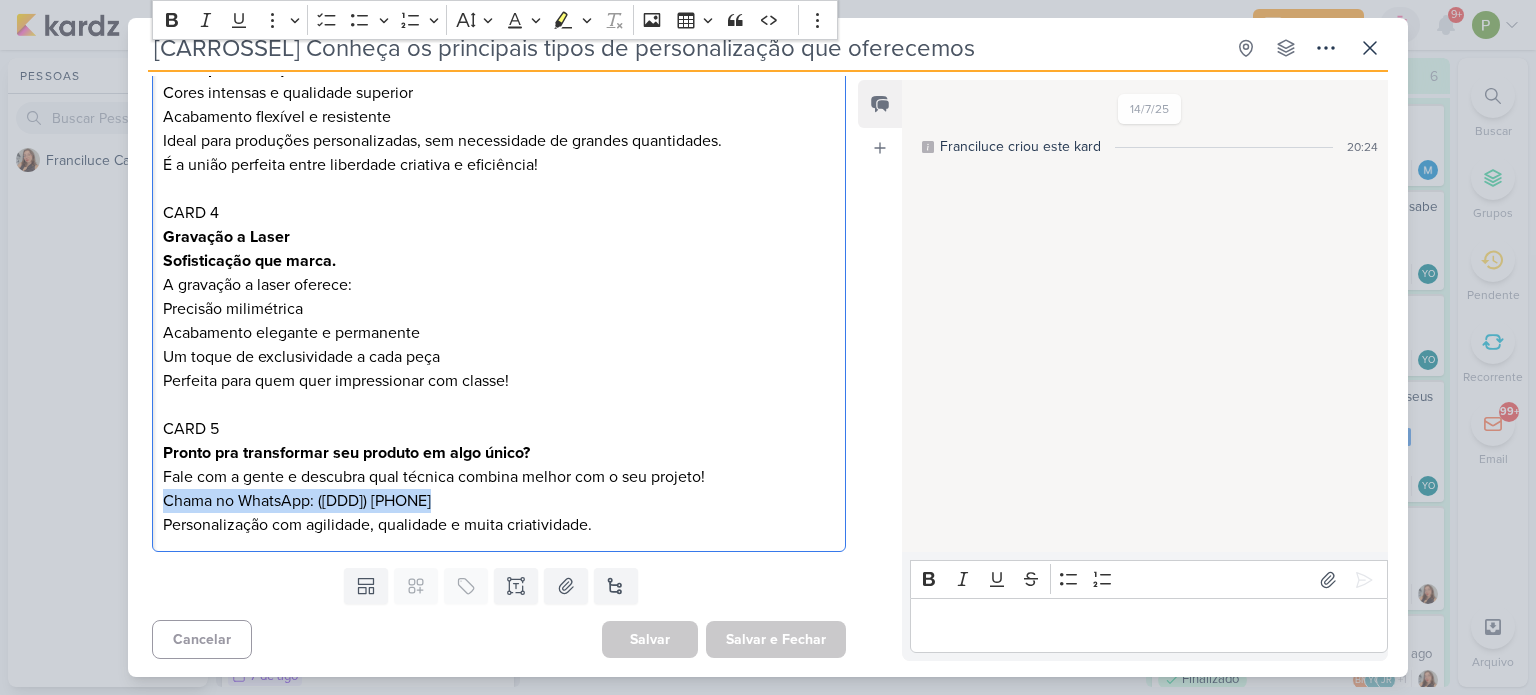 drag, startPoint x: 160, startPoint y: 503, endPoint x: 436, endPoint y: 498, distance: 276.0453 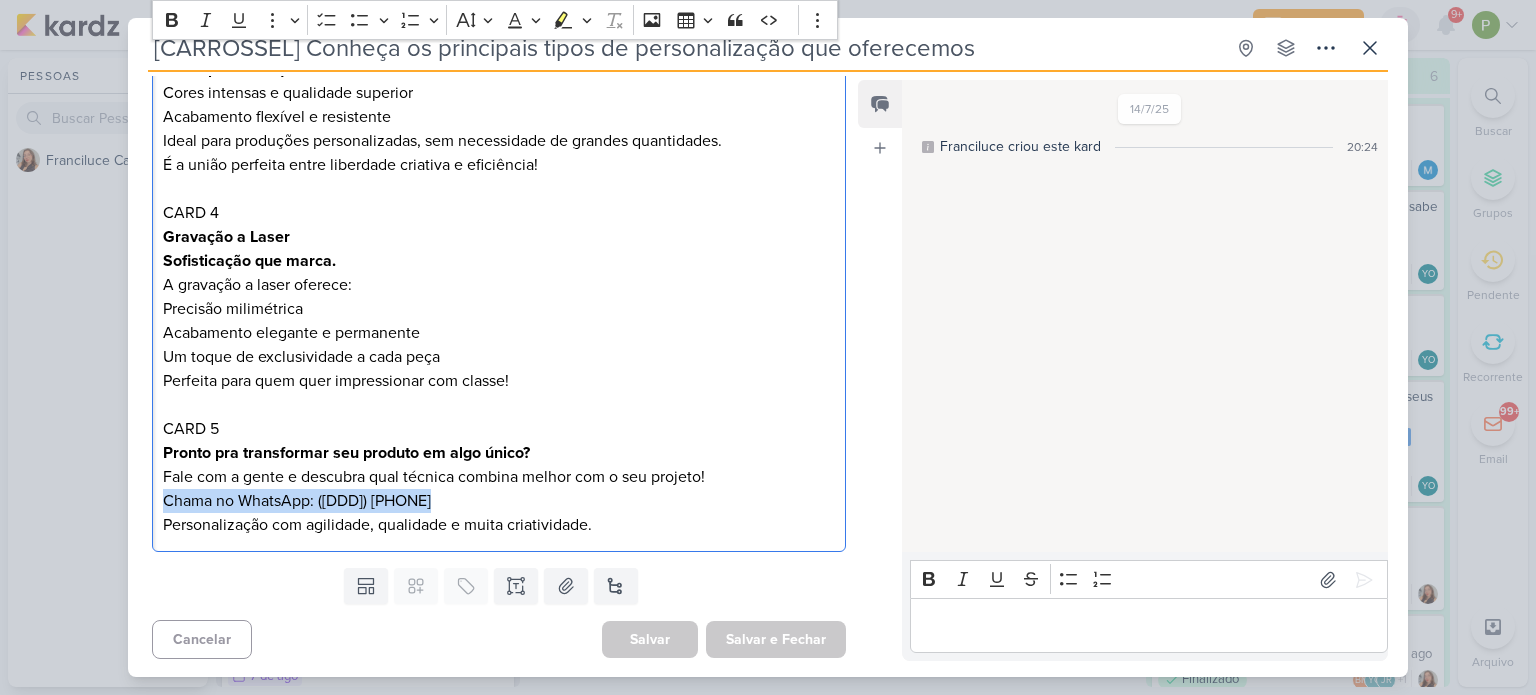 click on "CARD 1  Seu produto, do seu jeito! Conheça as principais técnicas de personalização que usamos aqui na Allegra. De brindes promocionais a presentes especiais, temos a solução ideal para deixar tudo com a sua cara. Arraste pro lado e descubra! CARD  2  Impressão UV LED Para quem busca acabamento moderno e visual impactante! Alta definição Cores vibrantes Secagem instantânea Versátil e perfeita para produtos que exigem personalidade e durabilidade. CARD 3 Estampa com riqueza de detalhes? Vai de DTF! Cores intensas e qualidade superior Acabamento flexível e resistente Ideal para produções personalizadas, sem necessidade de grandes quantidades. É a união perfeita entre liberdade criativa e eficiência! CARD 4 Gravação a Laser Sofisticação que marca. A gravação a laser oferece: Precisão milimétrica Acabamento elegante e permanente Um toque de exclusividade a cada peça Perfeita para quem quer impressionar com classe! CARD 5 Pronto pra transformar seu produto em algo único?" at bounding box center (499, 105) 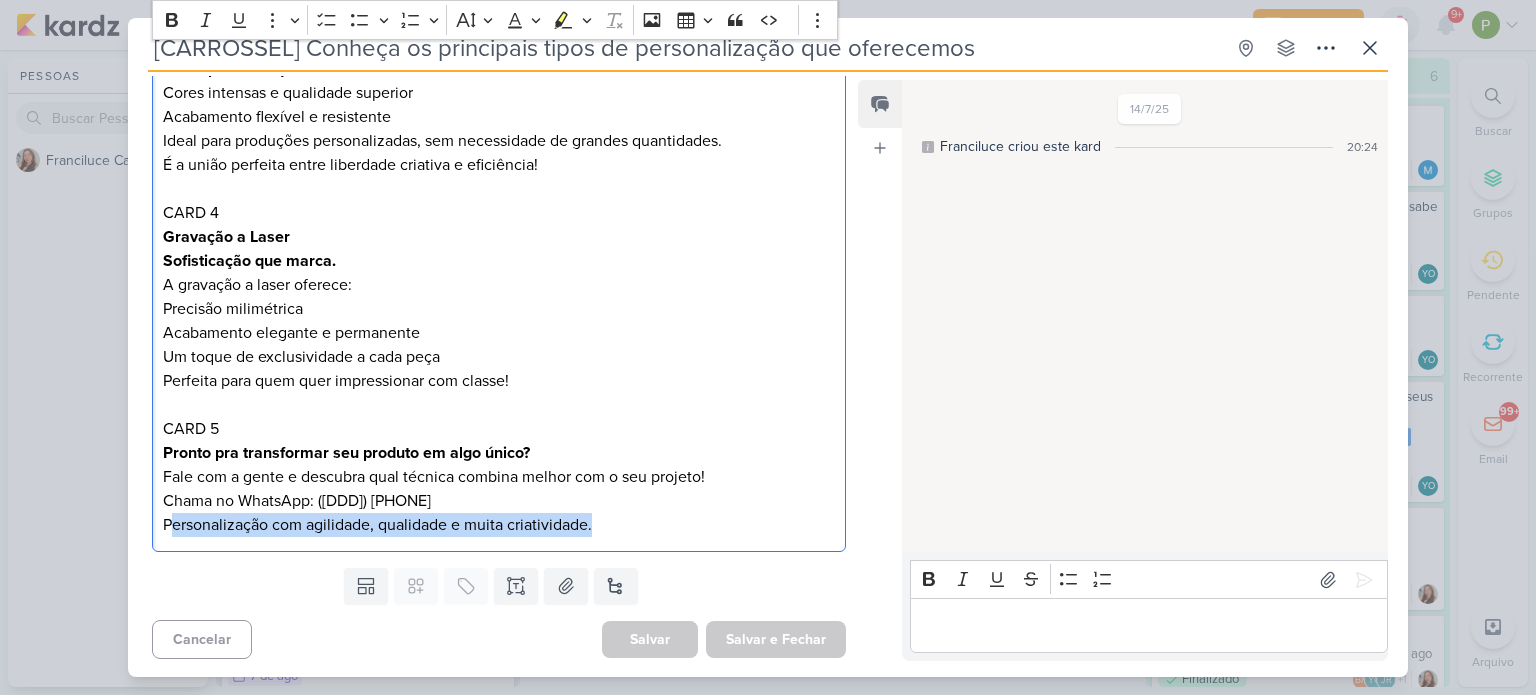 drag, startPoint x: 168, startPoint y: 523, endPoint x: 611, endPoint y: 530, distance: 443.0553 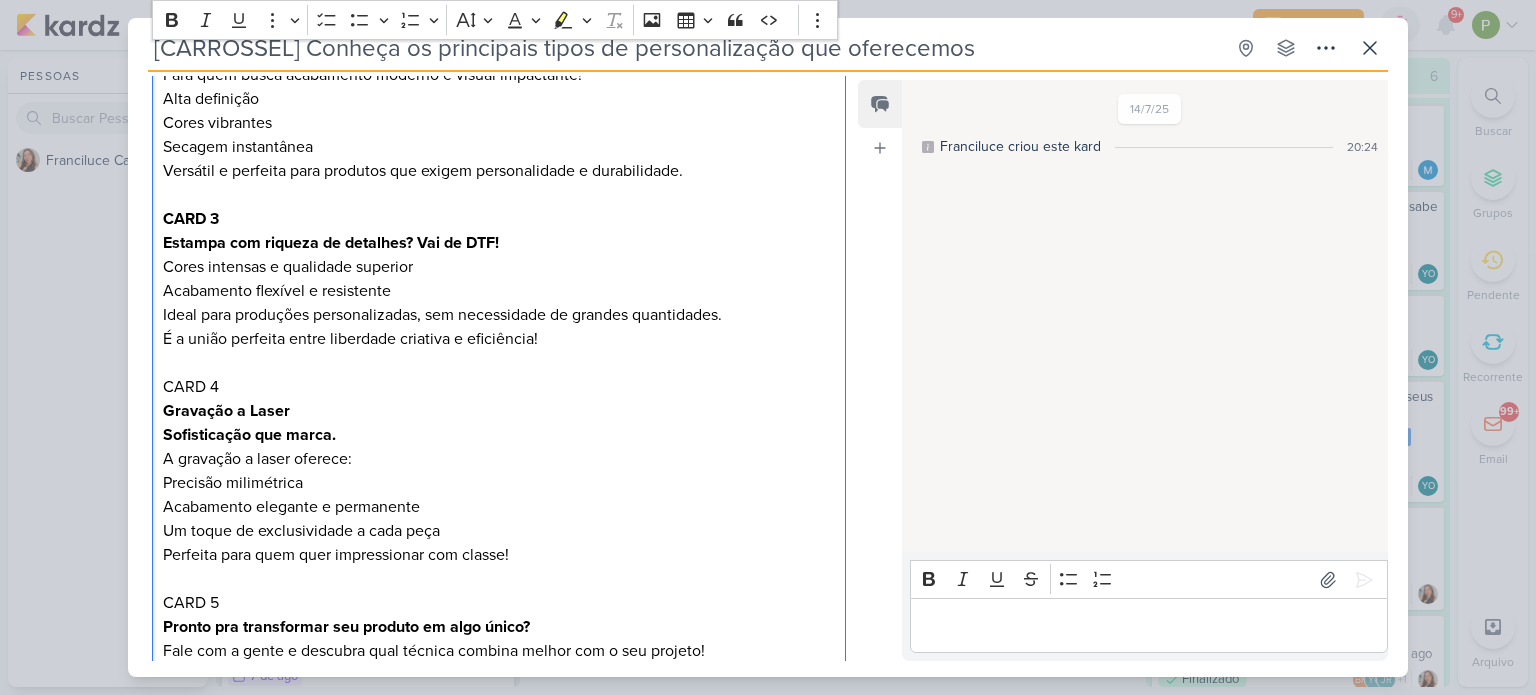scroll, scrollTop: 554, scrollLeft: 0, axis: vertical 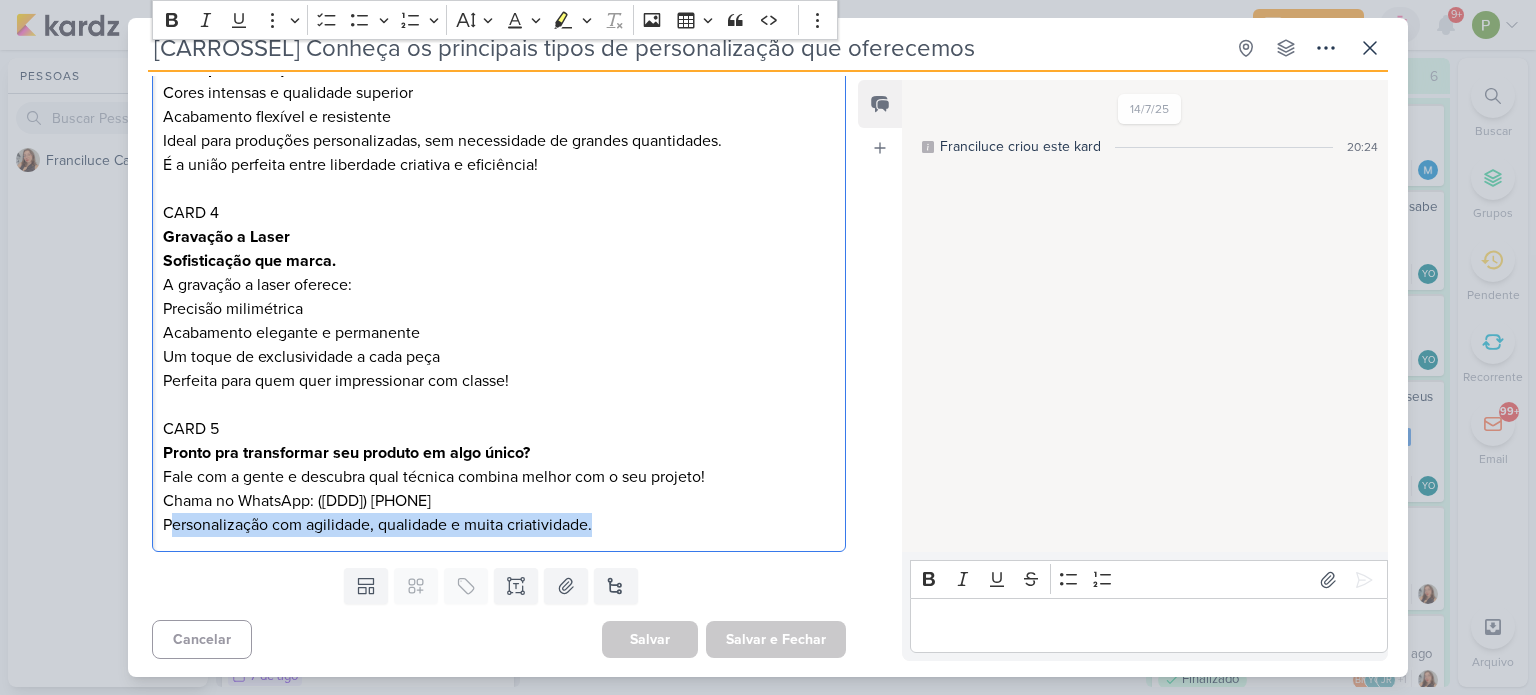click on "Criado por [FIRST] [LAST]" at bounding box center [768, 347] 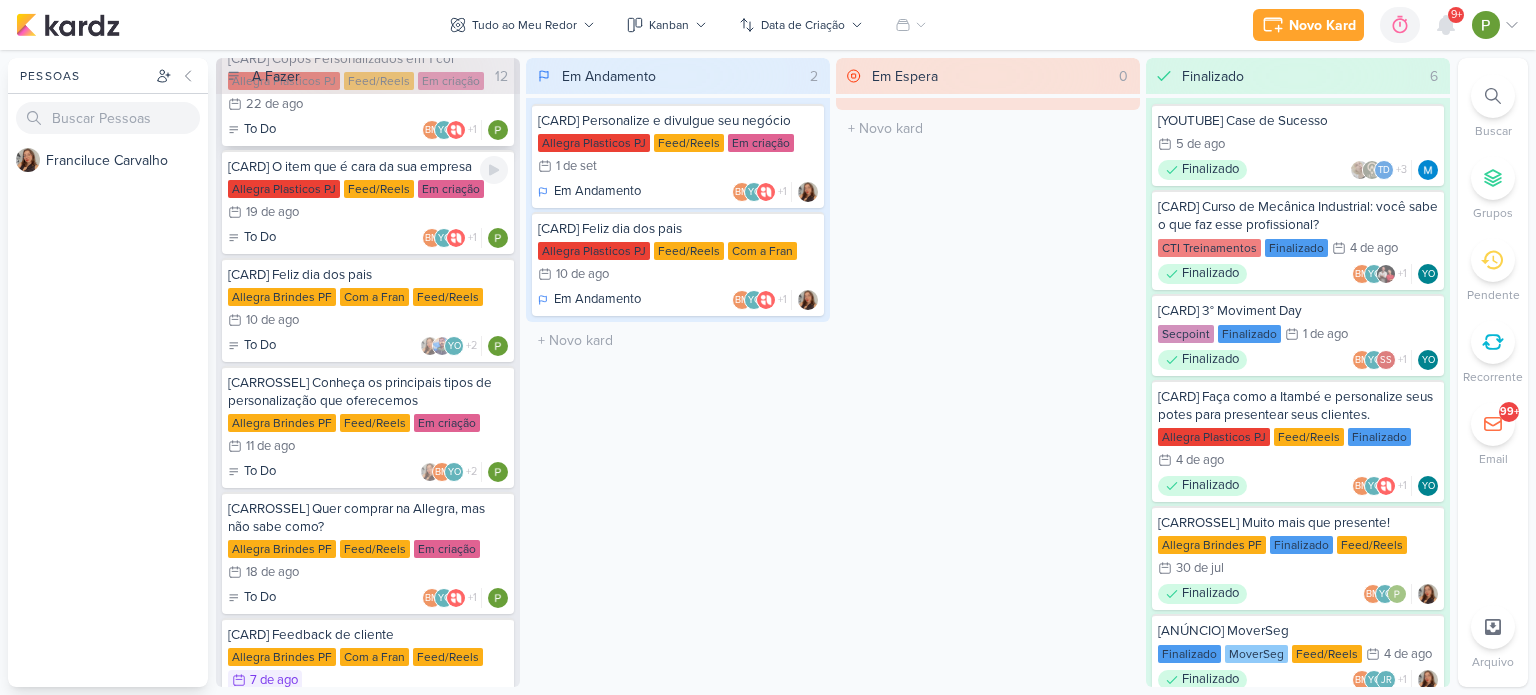 scroll, scrollTop: 300, scrollLeft: 0, axis: vertical 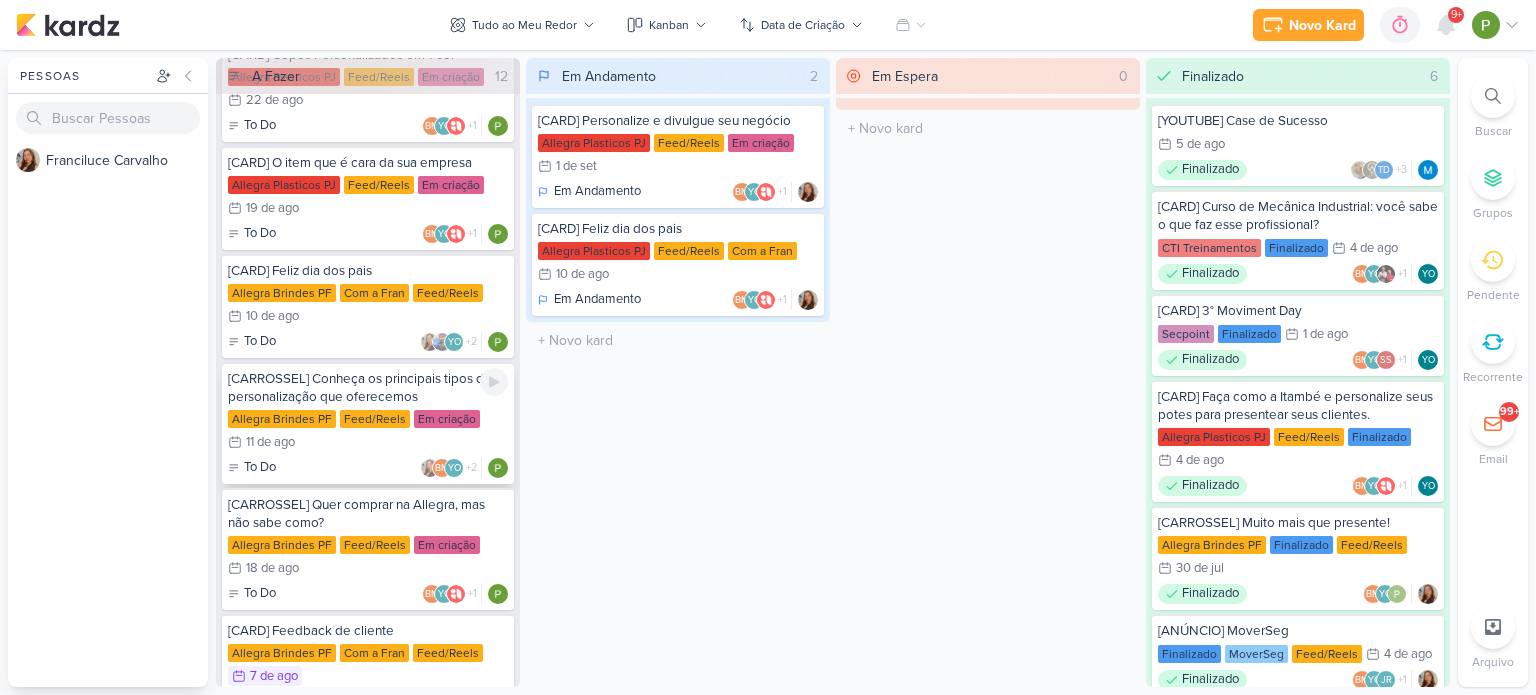 click on "Feed/Reels" at bounding box center (375, 419) 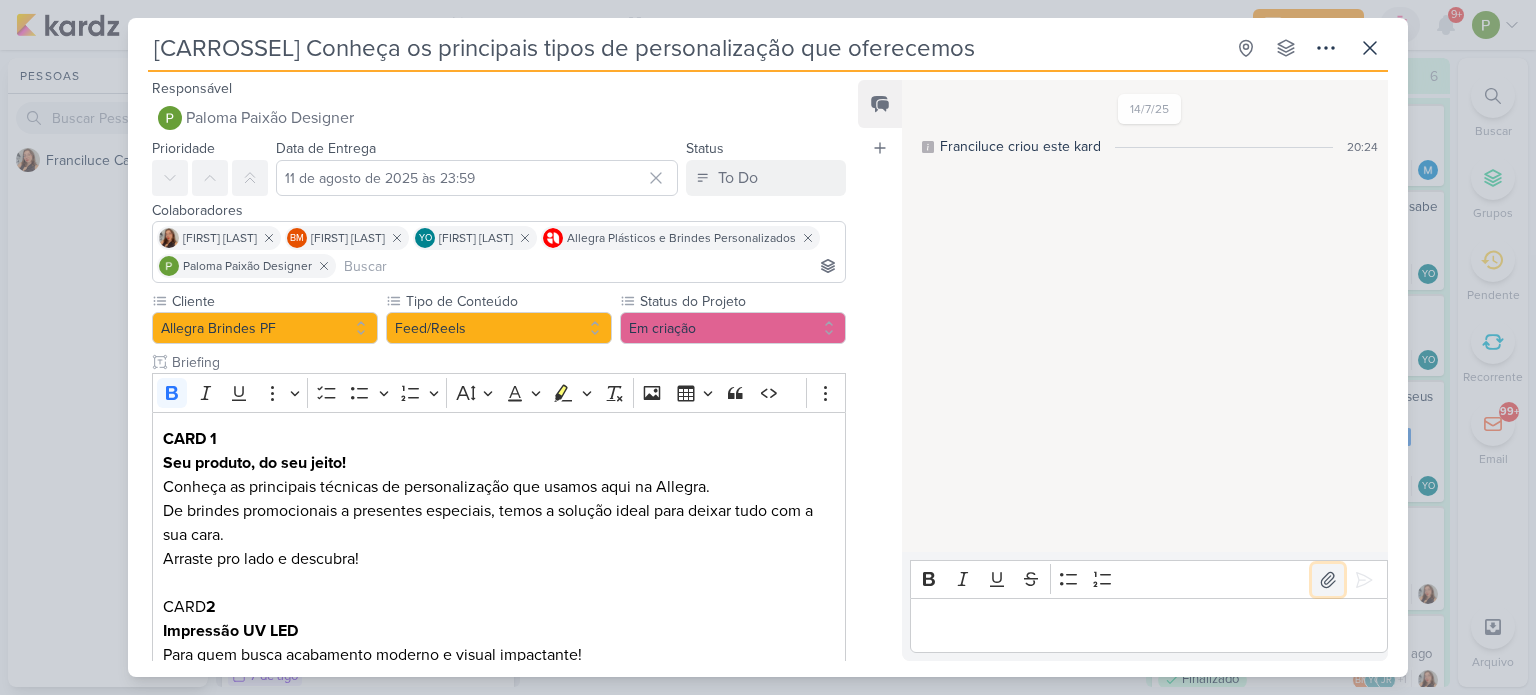 click 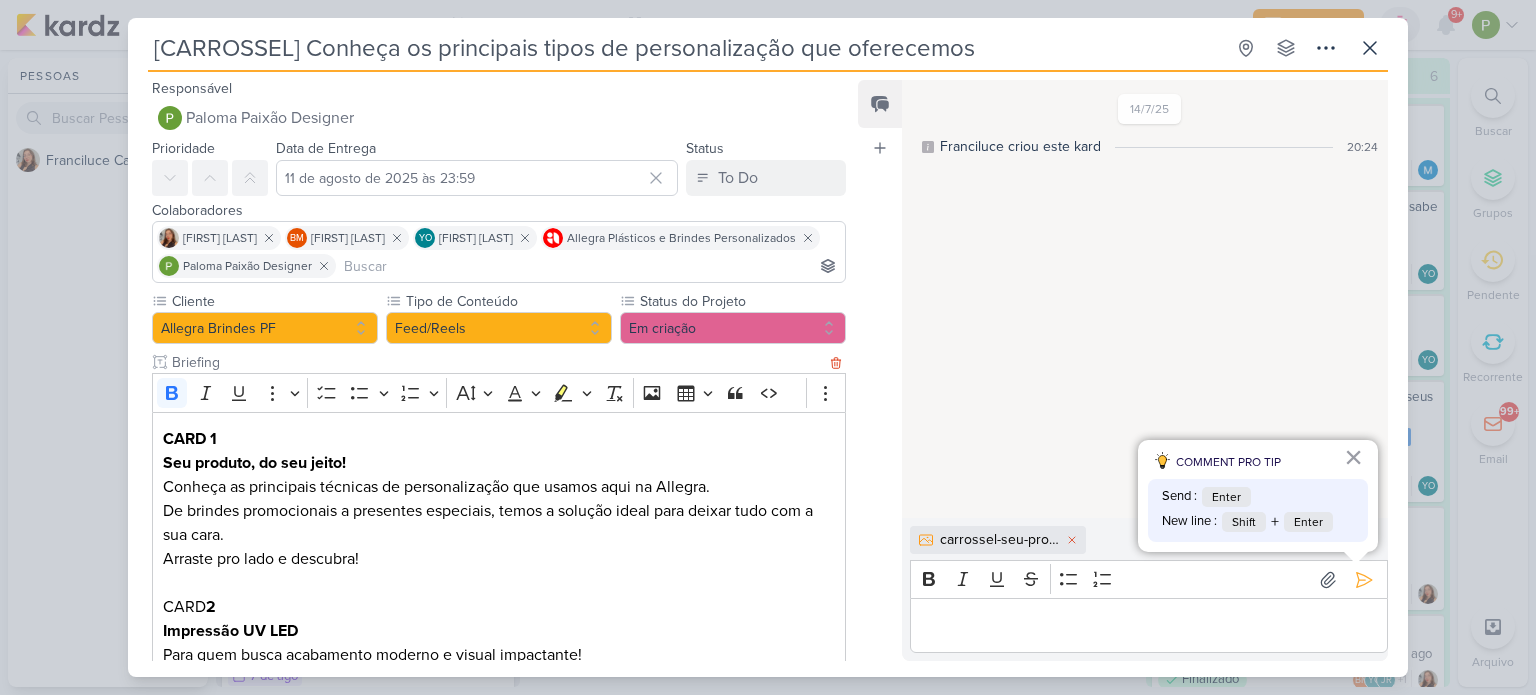 click on "Seu produto, do seu jeito! Conheça as principais técnicas de personalização que usamos aqui na Allegra. De brindes promocionais a presentes especiais, temos a solução ideal para deixar tudo com a sua cara. Arraste pro lado e descubra!" at bounding box center (499, 511) 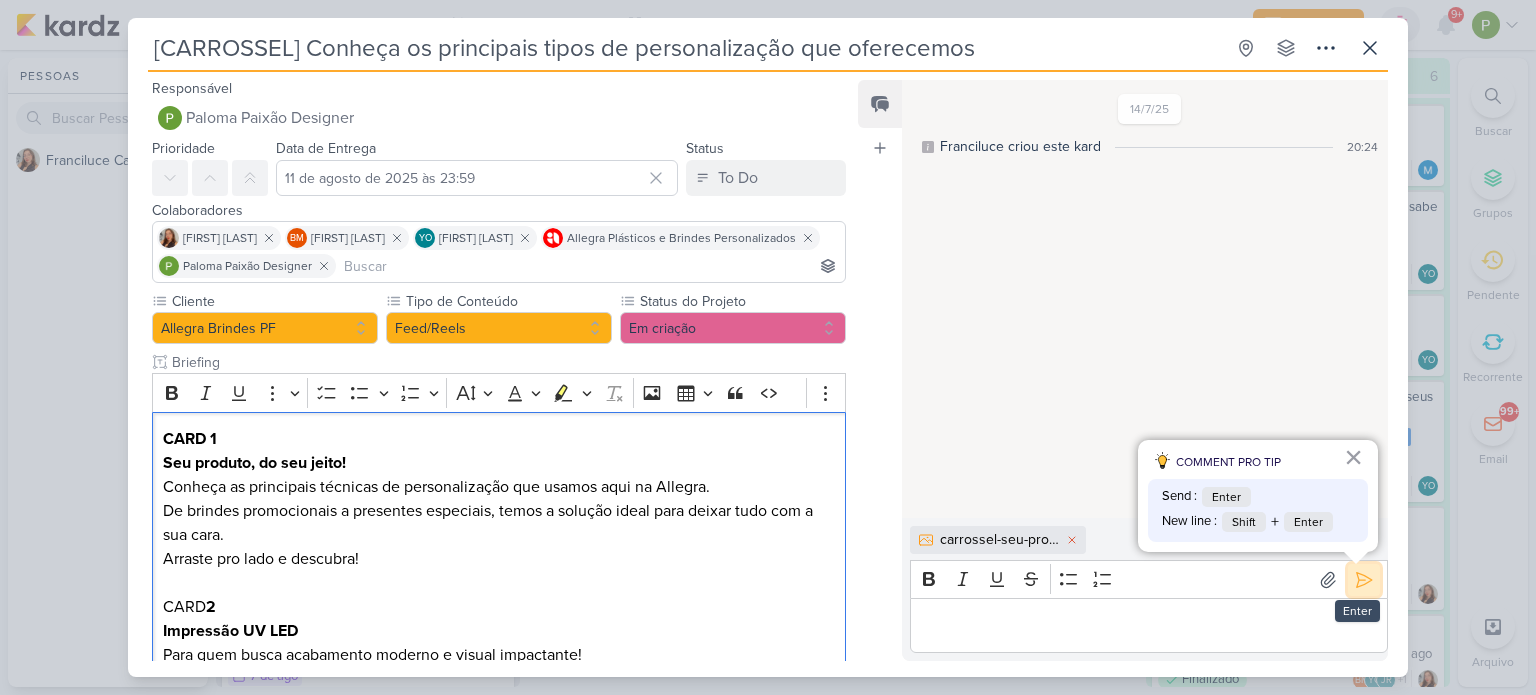 click 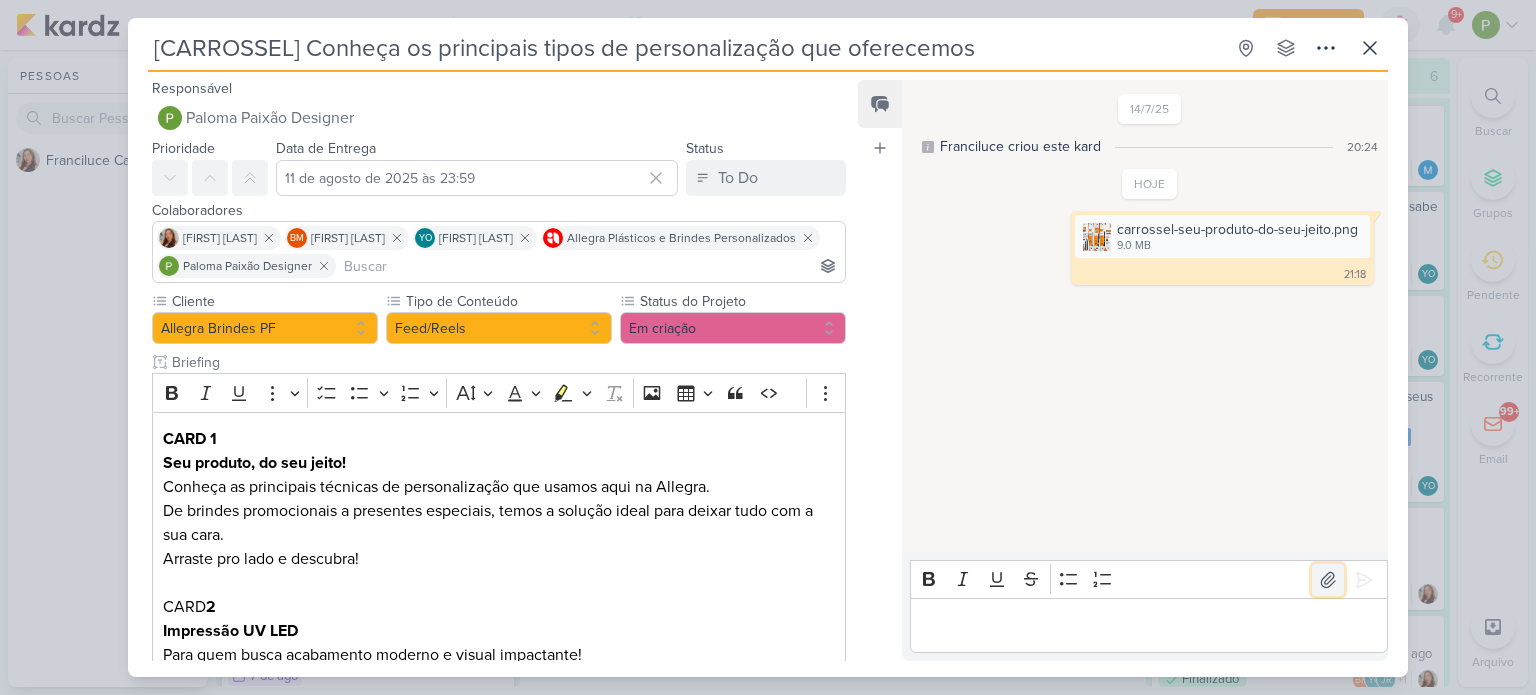 click 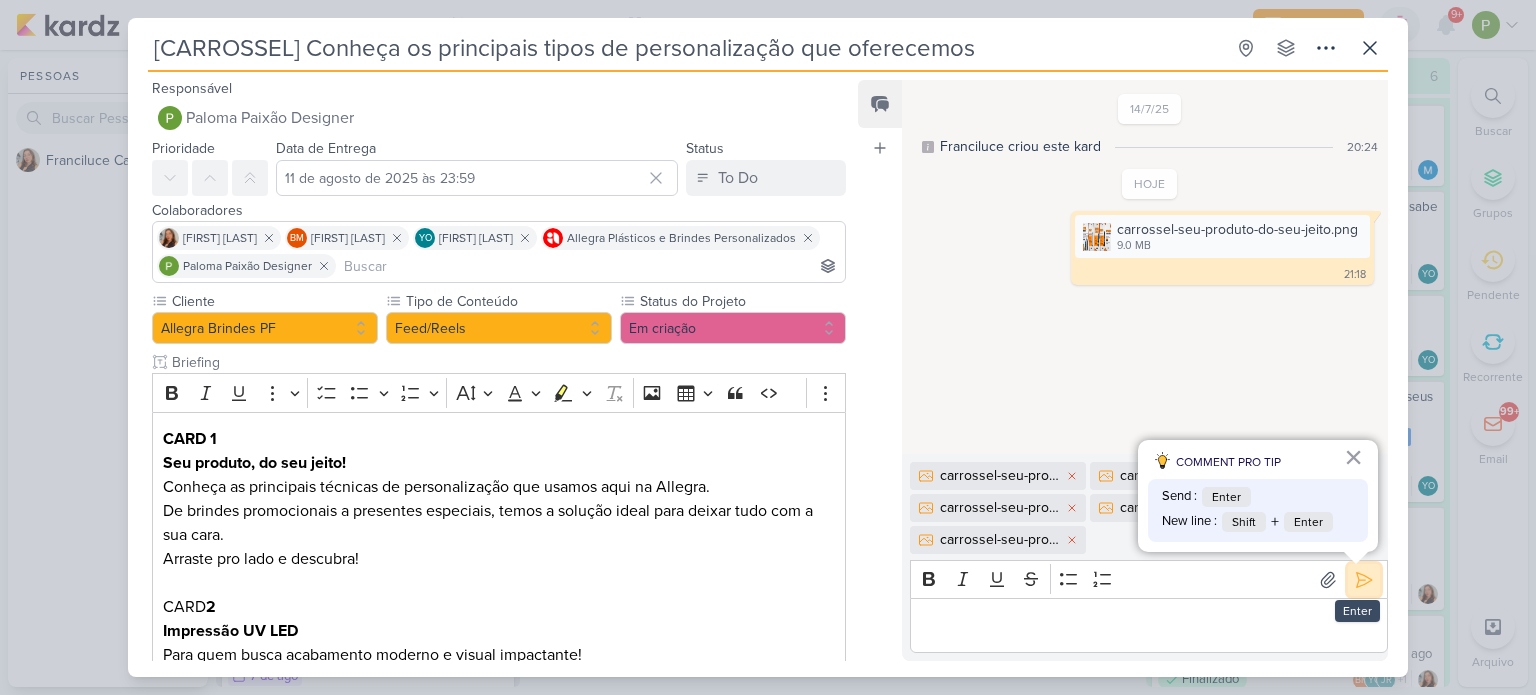 click 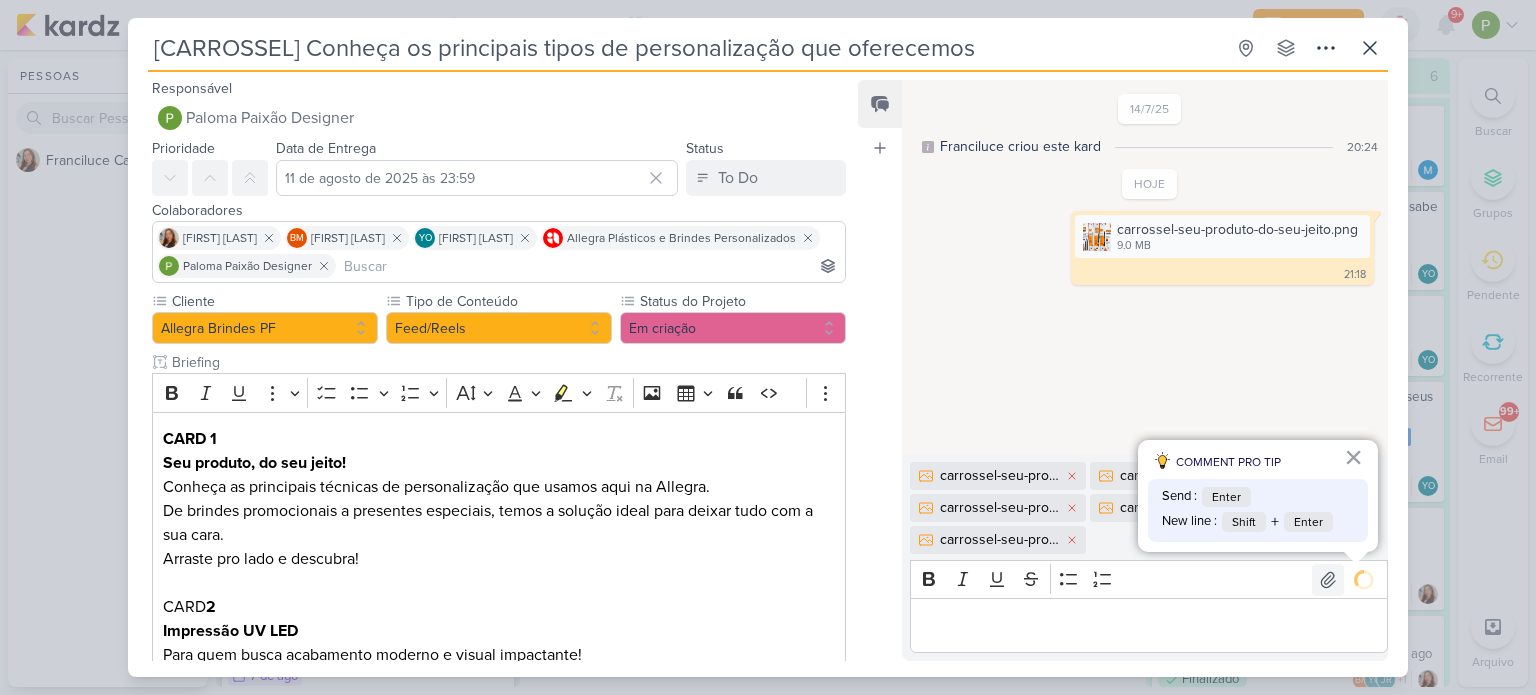 scroll, scrollTop: 1, scrollLeft: 0, axis: vertical 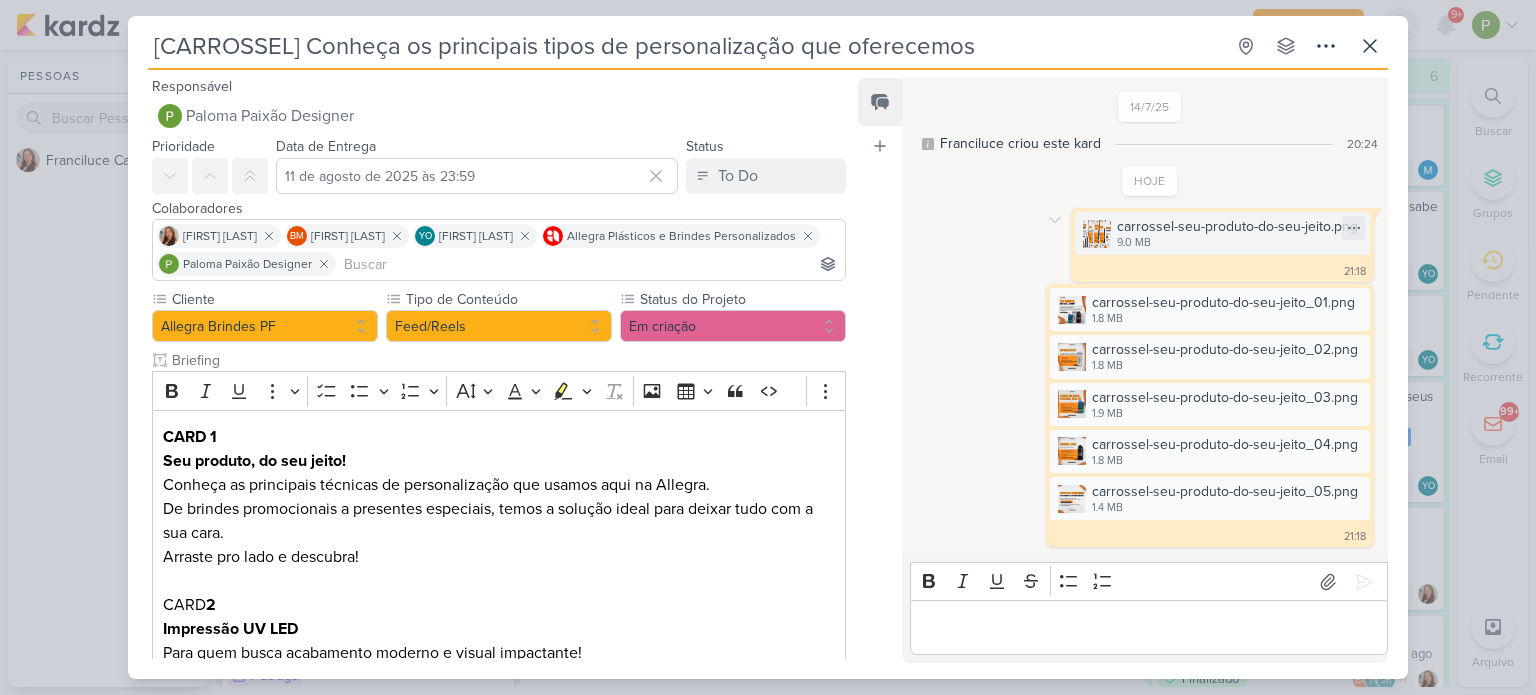 click on "carrossel-seu-produto-do-seu-jeito.png" at bounding box center (1237, 226) 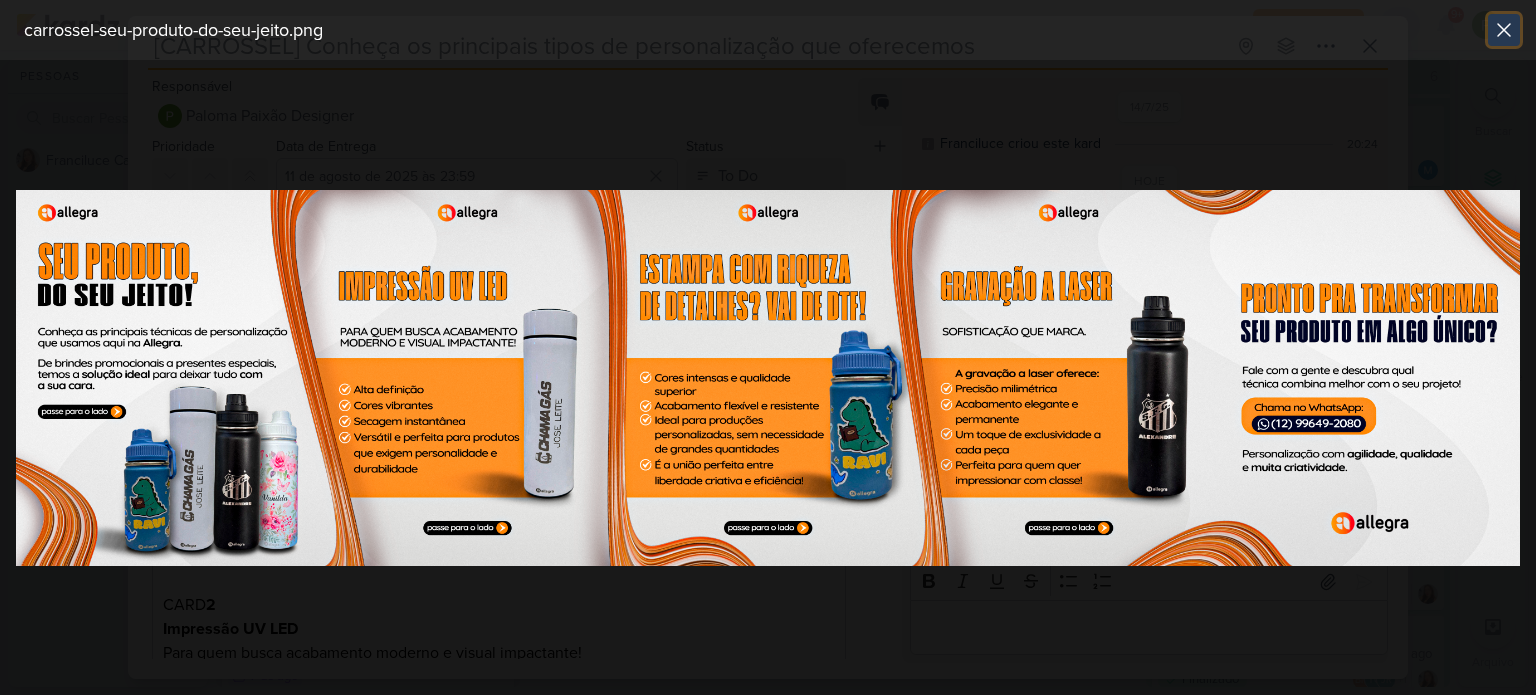 click 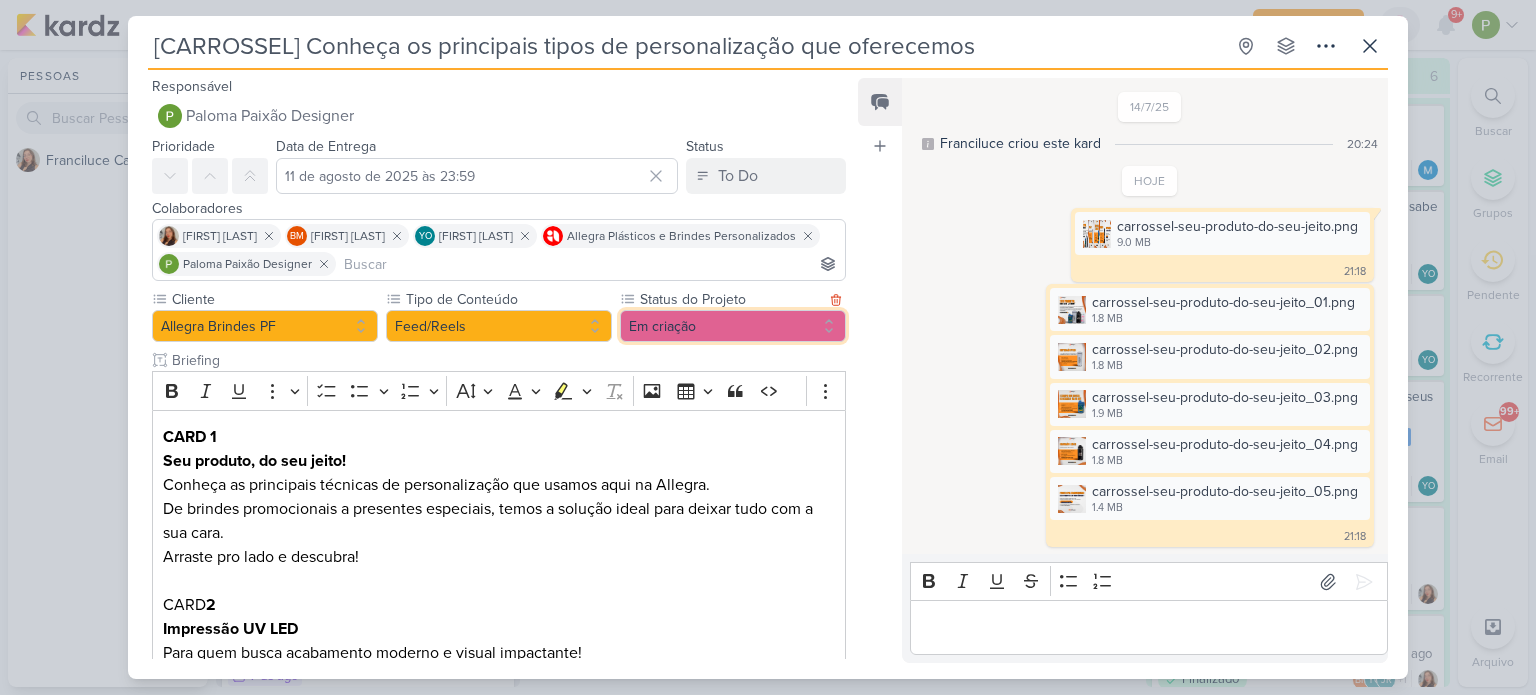 click on "Em criação" at bounding box center [733, 326] 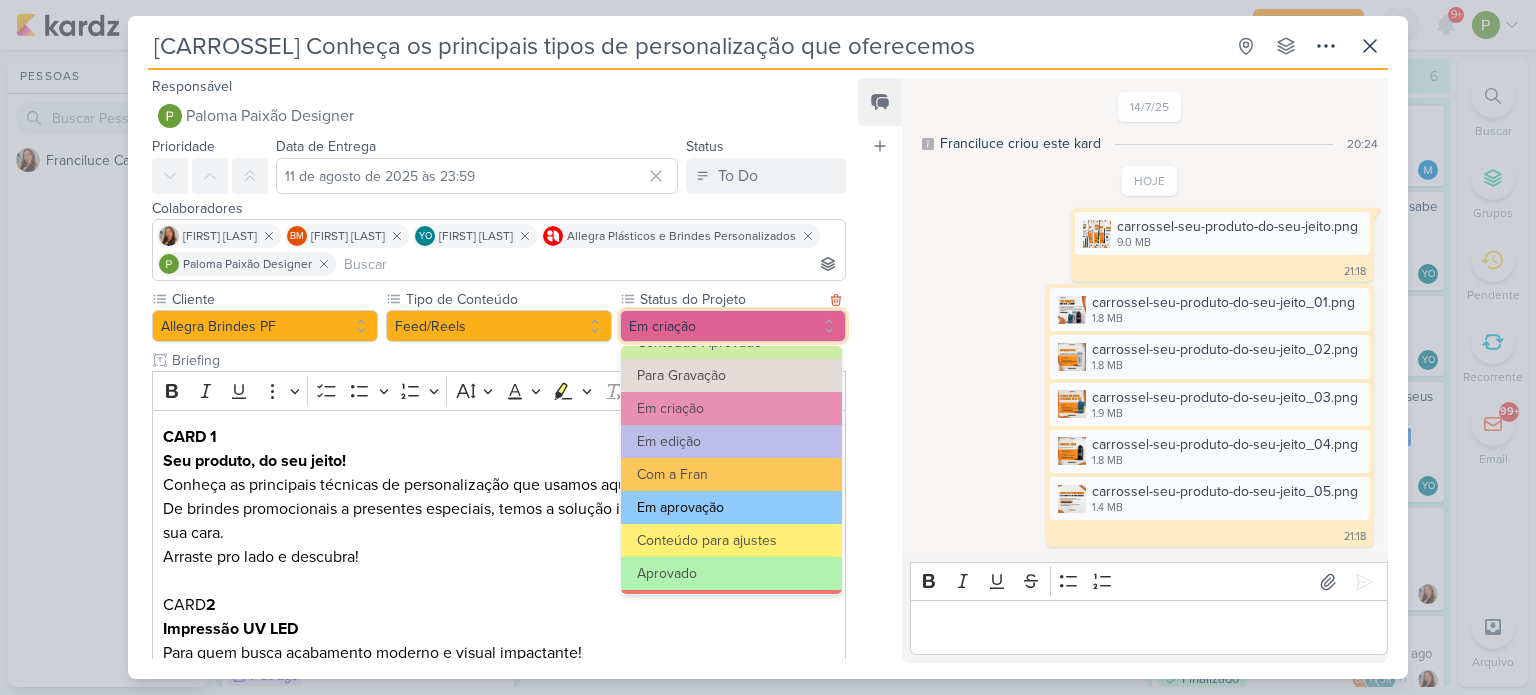 scroll, scrollTop: 200, scrollLeft: 0, axis: vertical 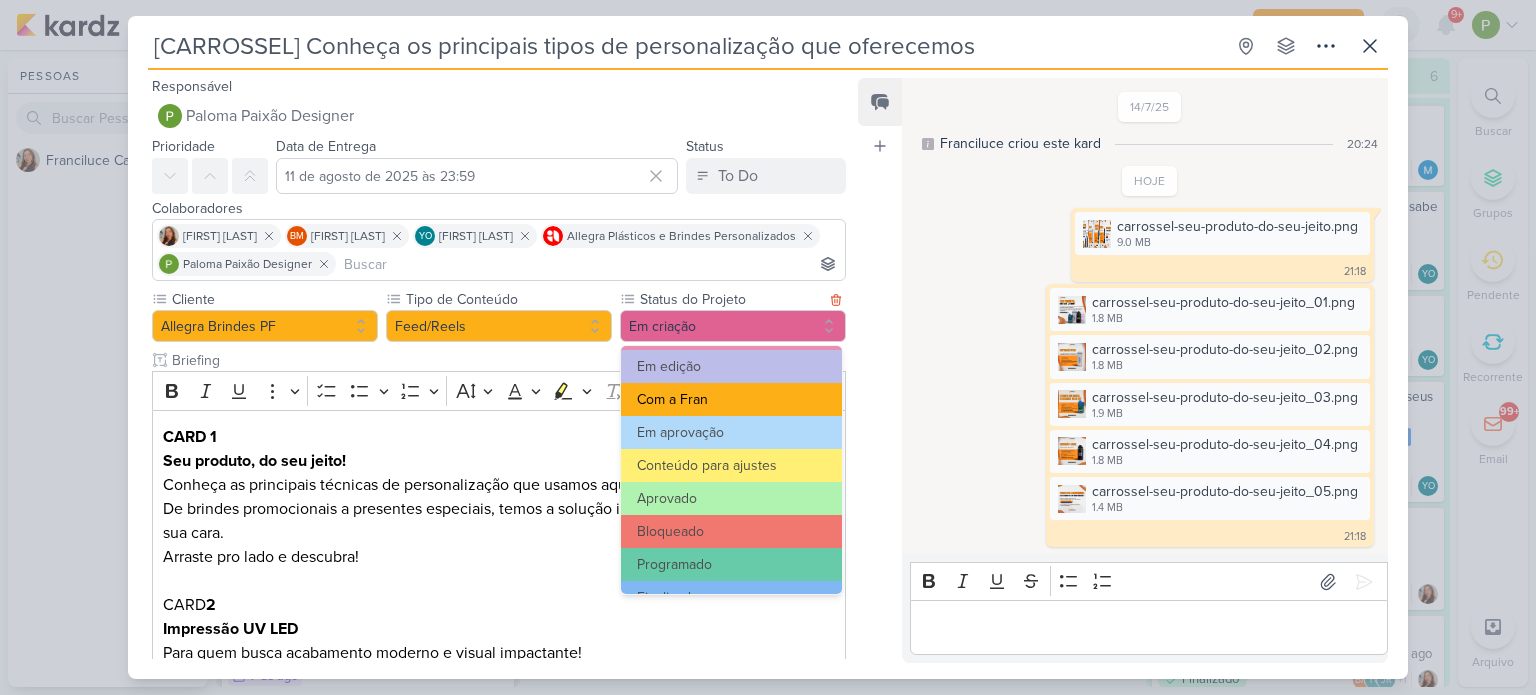 click on "Com a Fran" at bounding box center (731, 399) 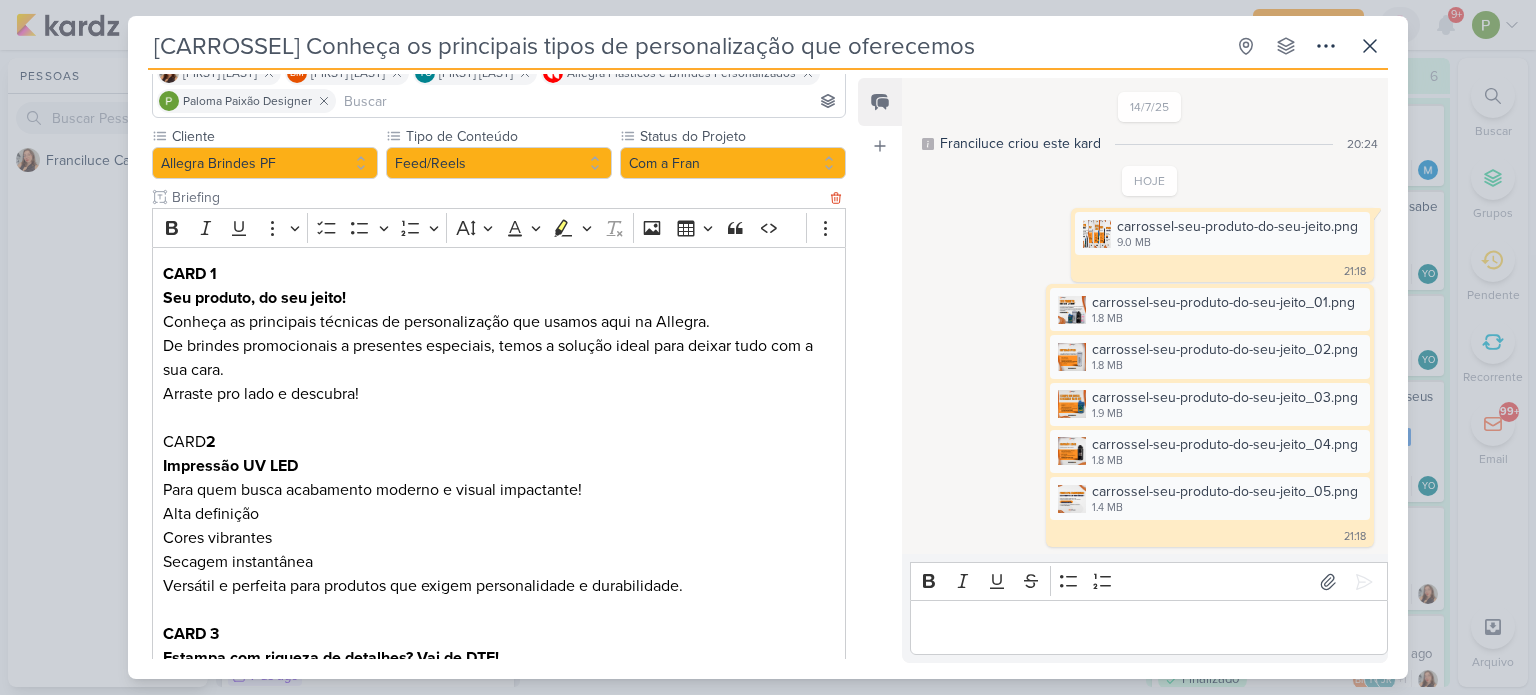 scroll, scrollTop: 154, scrollLeft: 0, axis: vertical 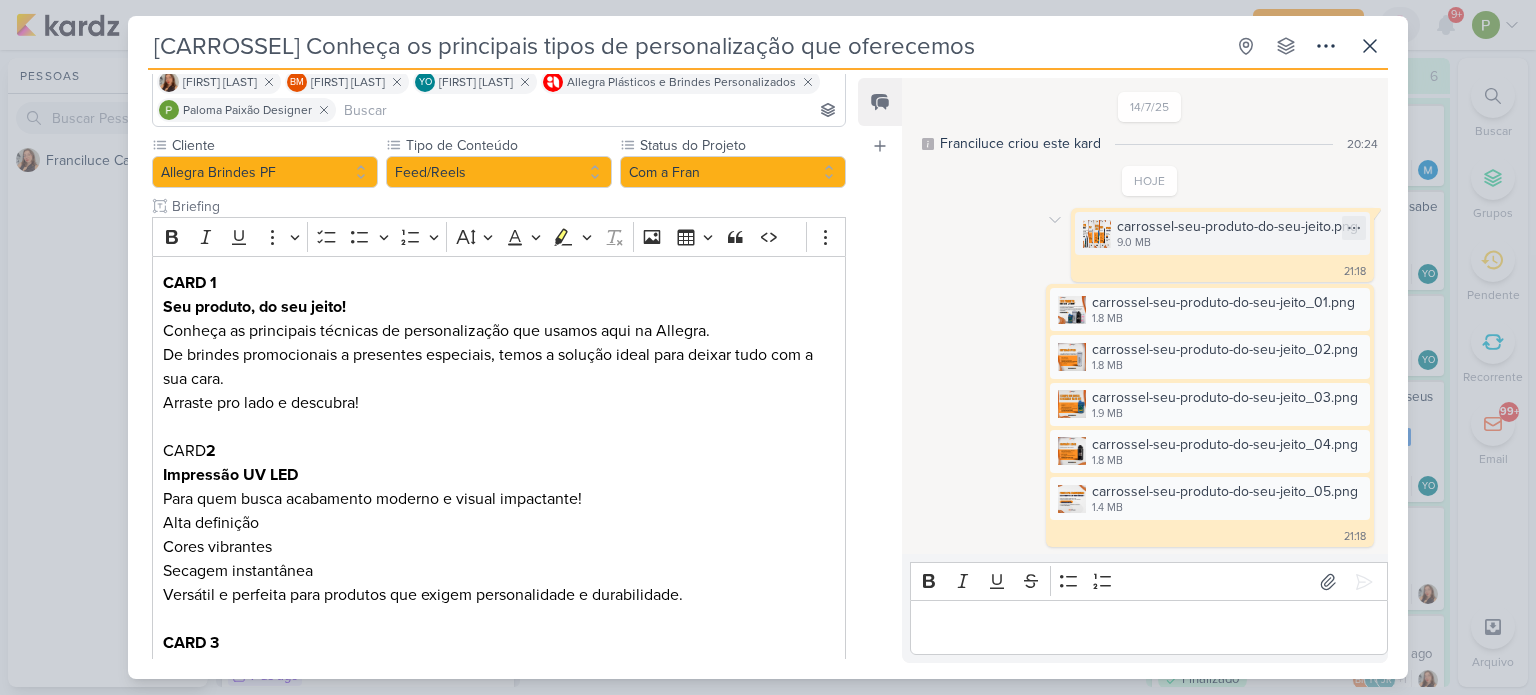 click on "9.0 MB" at bounding box center [1237, 243] 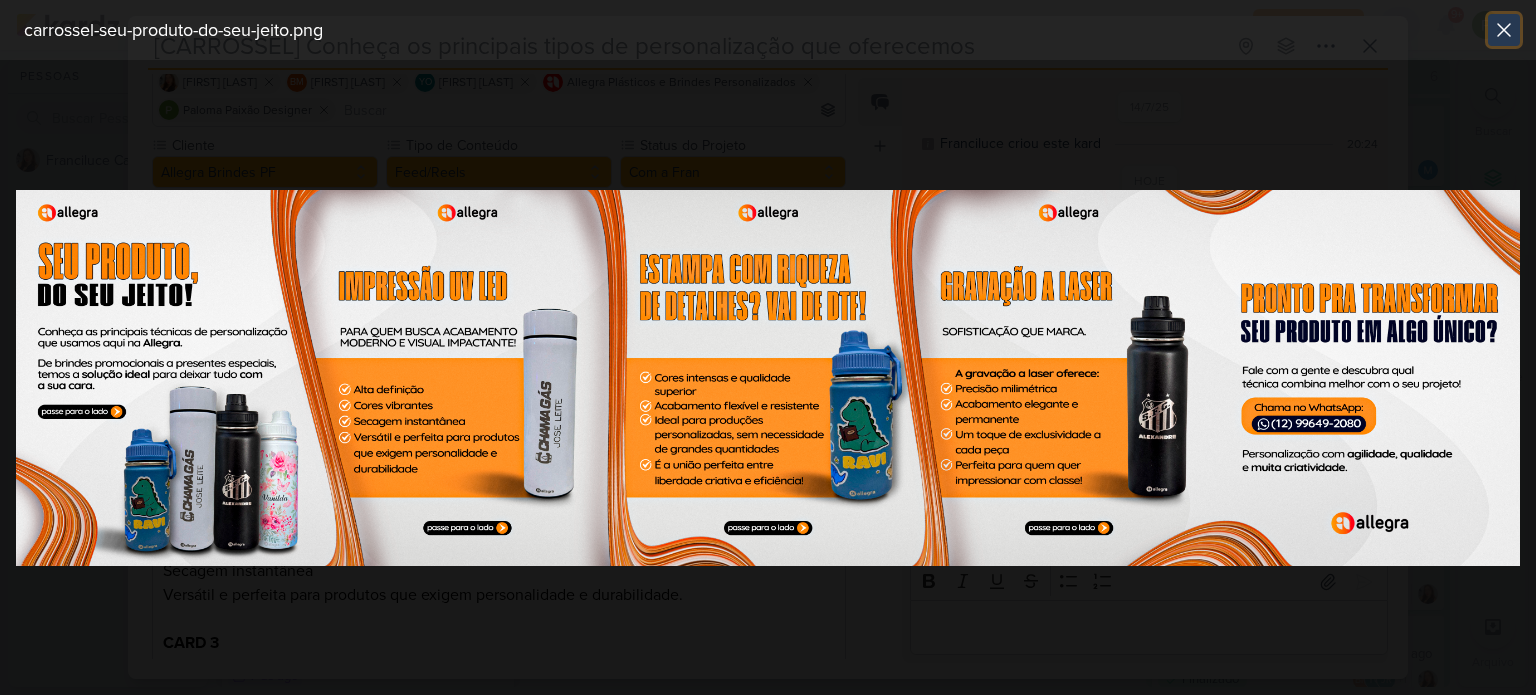click 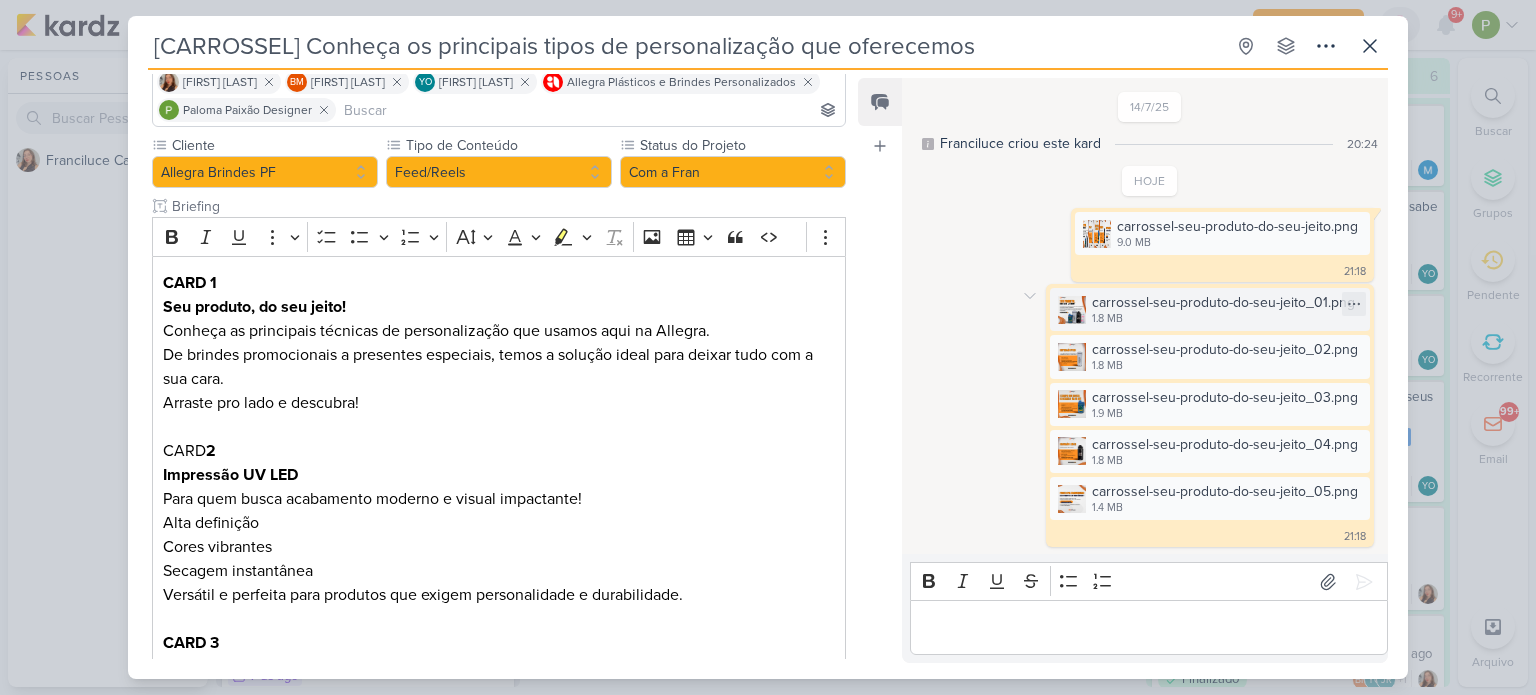 click on "1.8 MB" at bounding box center [1223, 319] 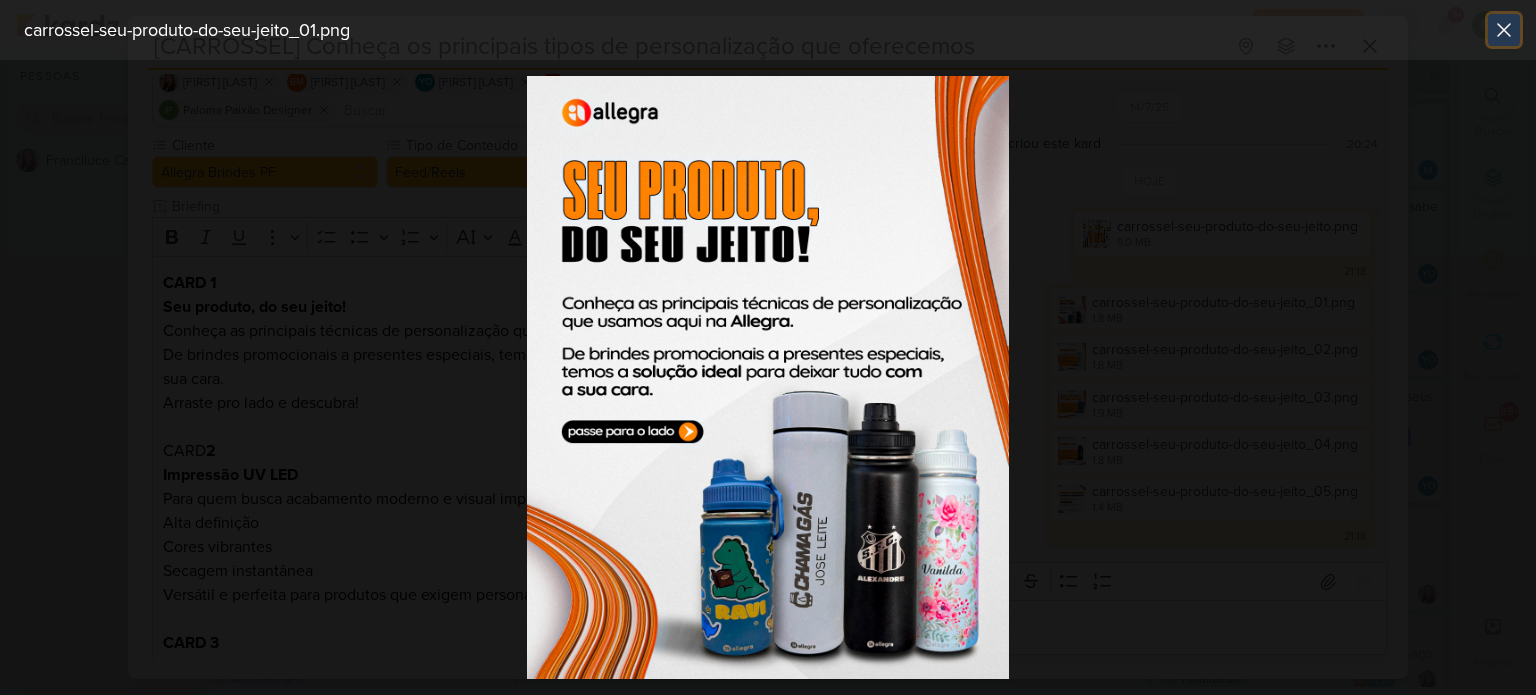 click 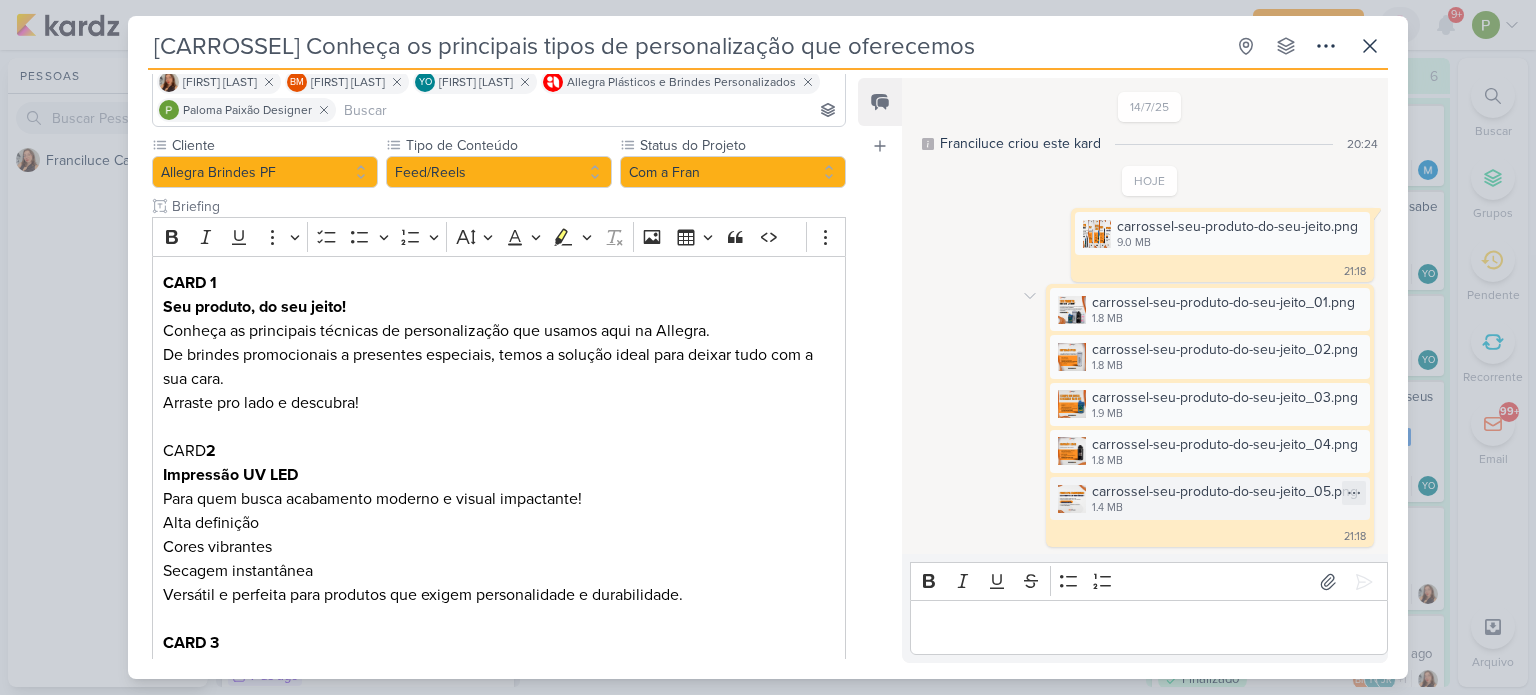 scroll, scrollTop: 0, scrollLeft: 0, axis: both 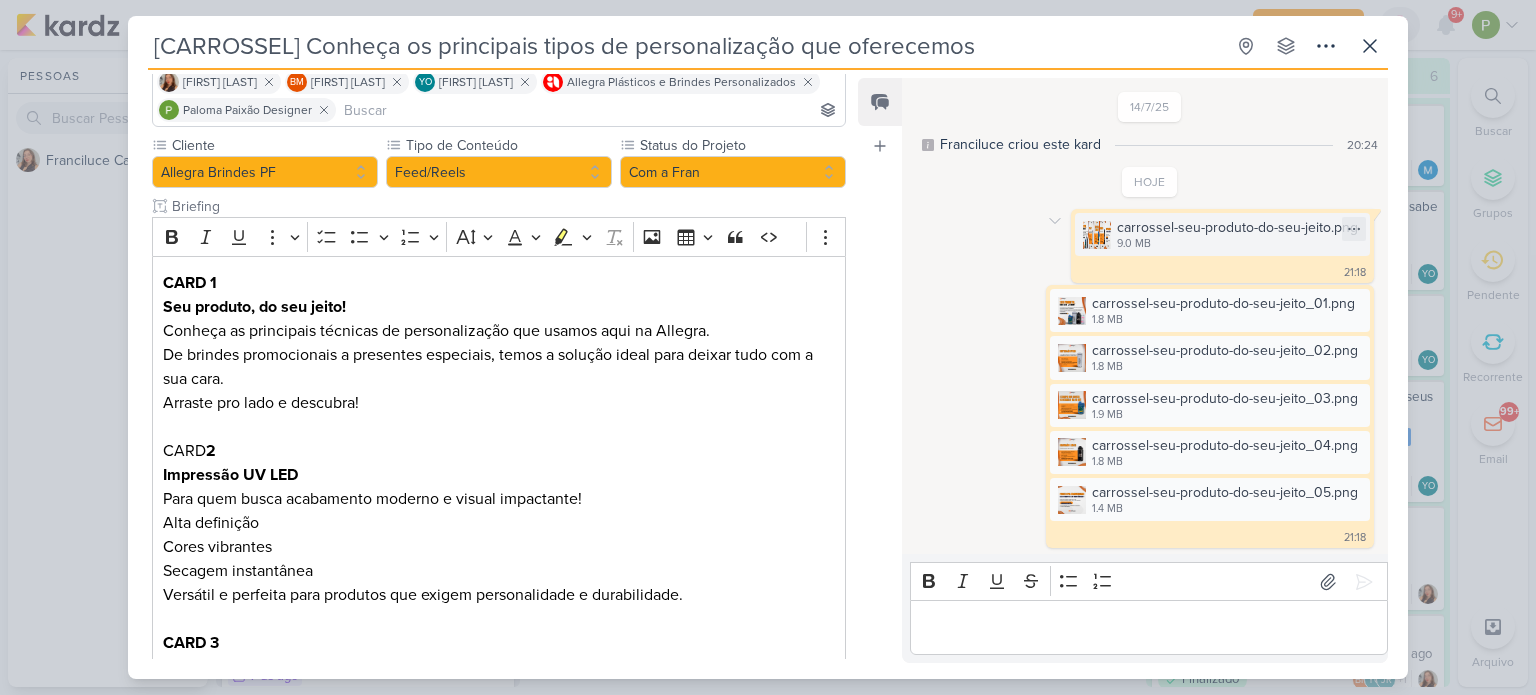 click on "carrossel-seu-produto-do-seu-jeito.png" at bounding box center (1237, 227) 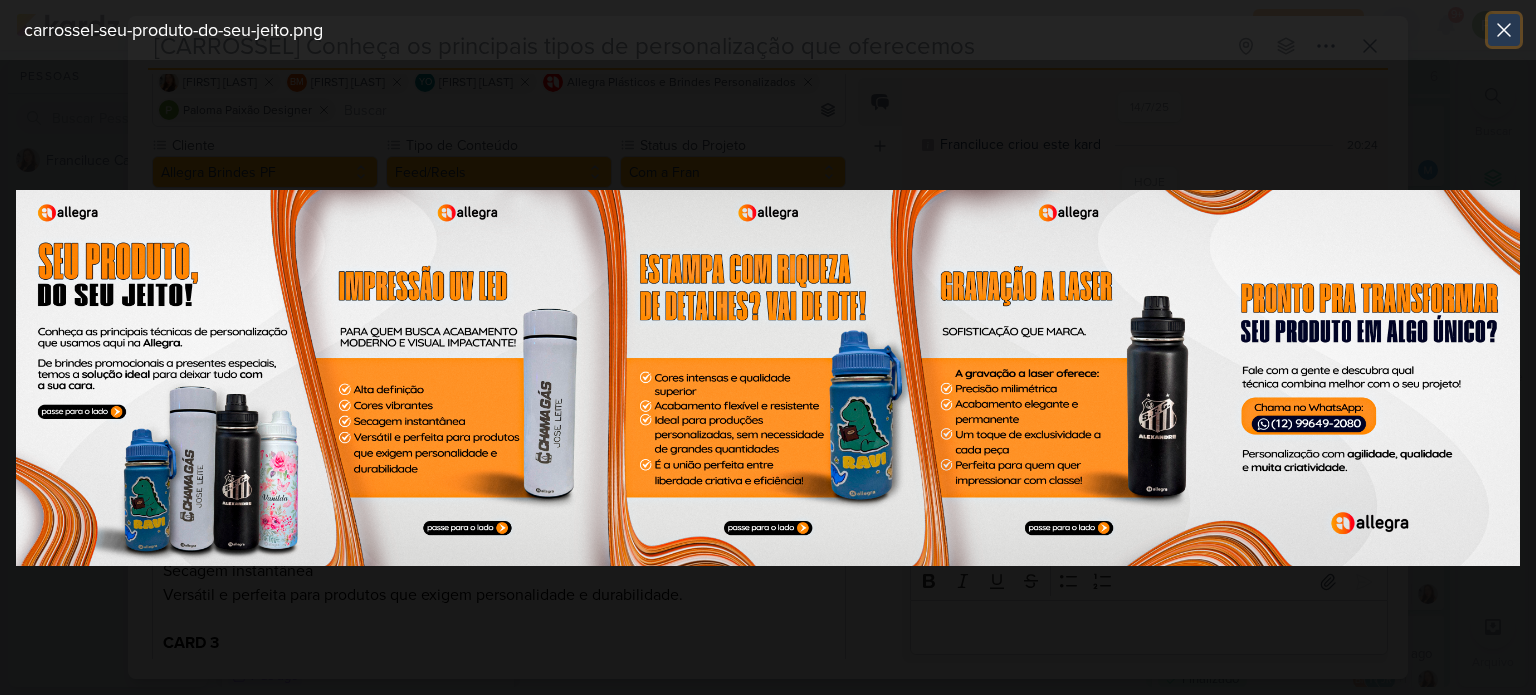 click 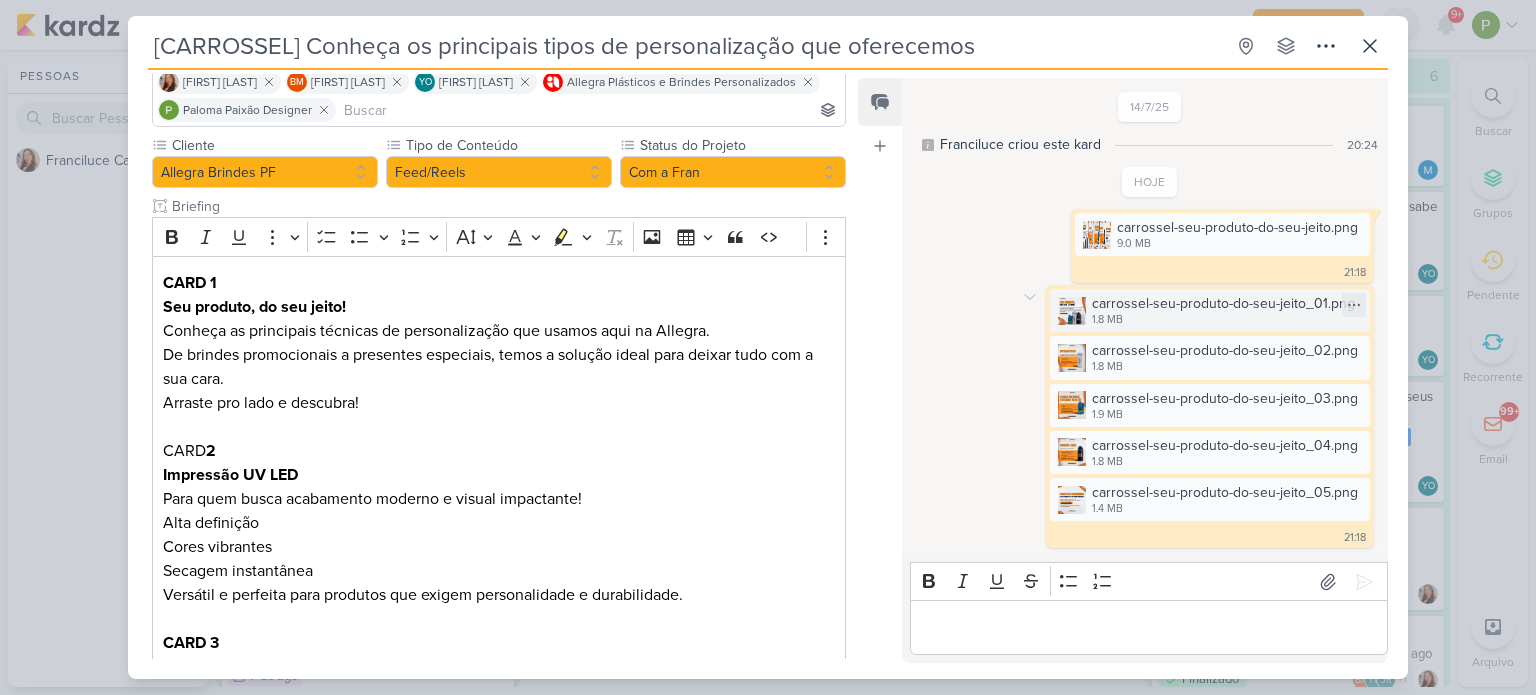 click on "1.8 MB" at bounding box center (1223, 320) 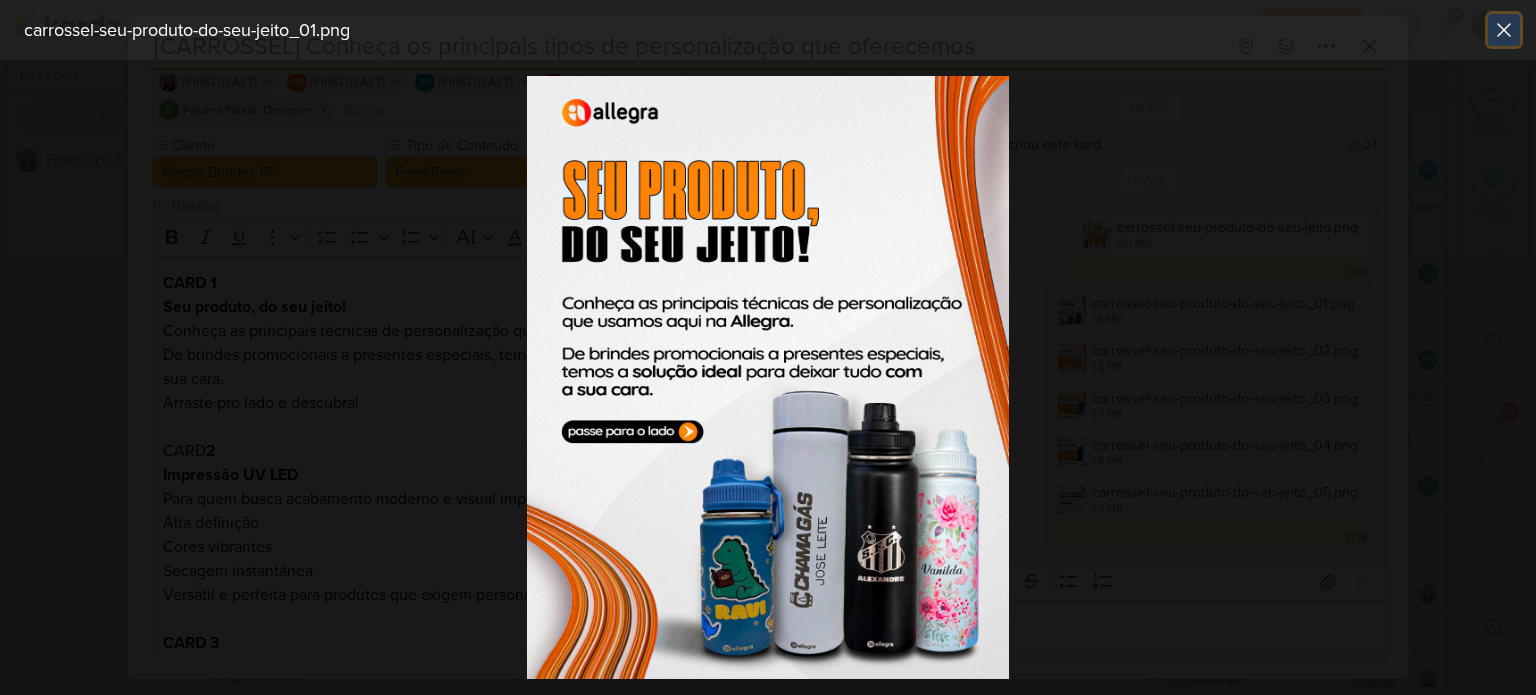 click 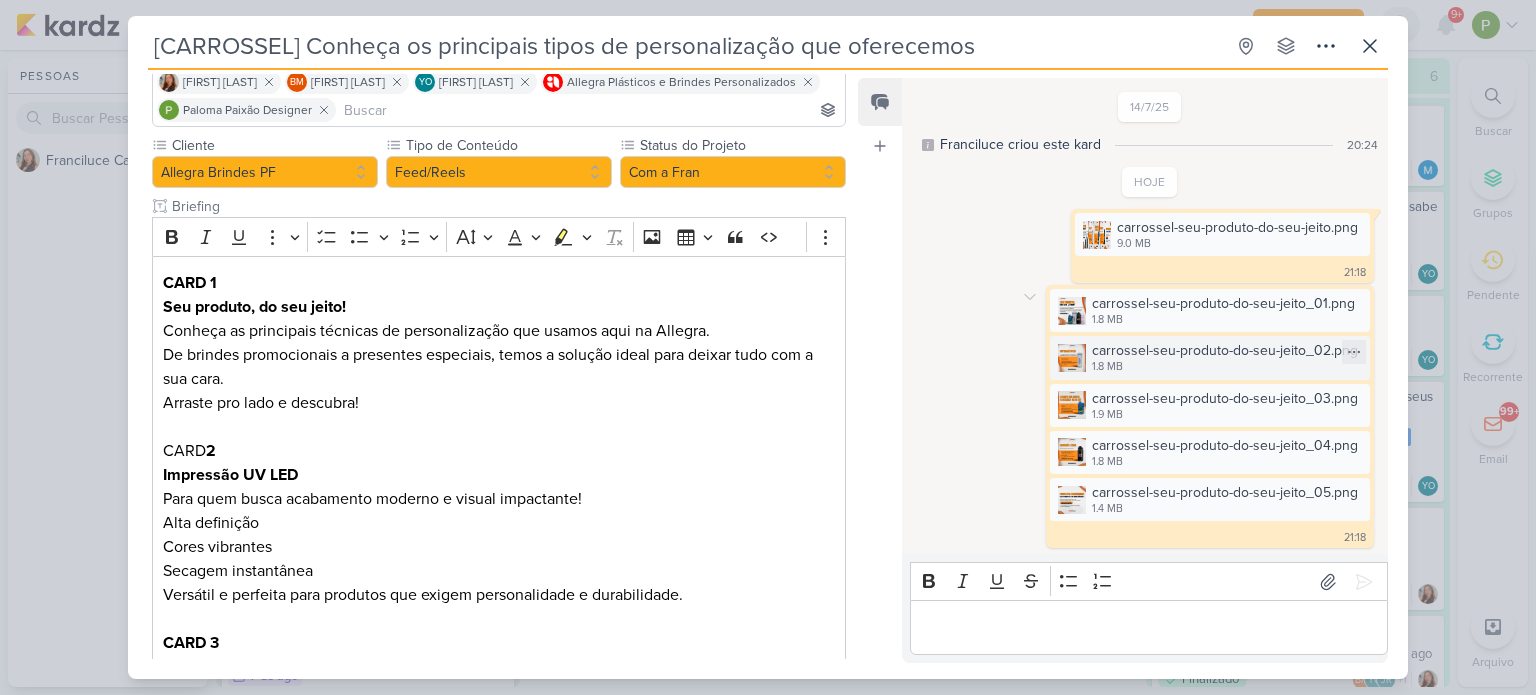 click on "carrossel-seu-produto-do-seu-jeito_02.png" at bounding box center [1225, 350] 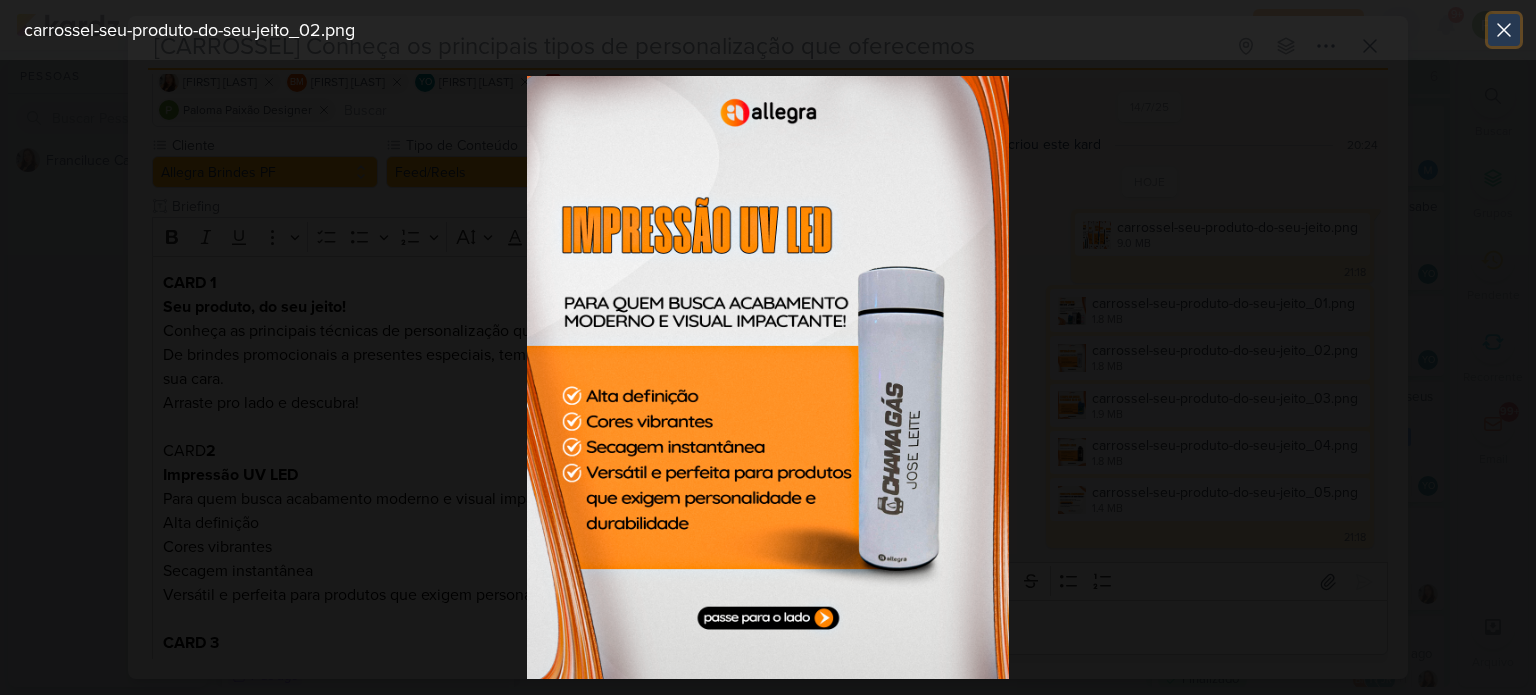 click 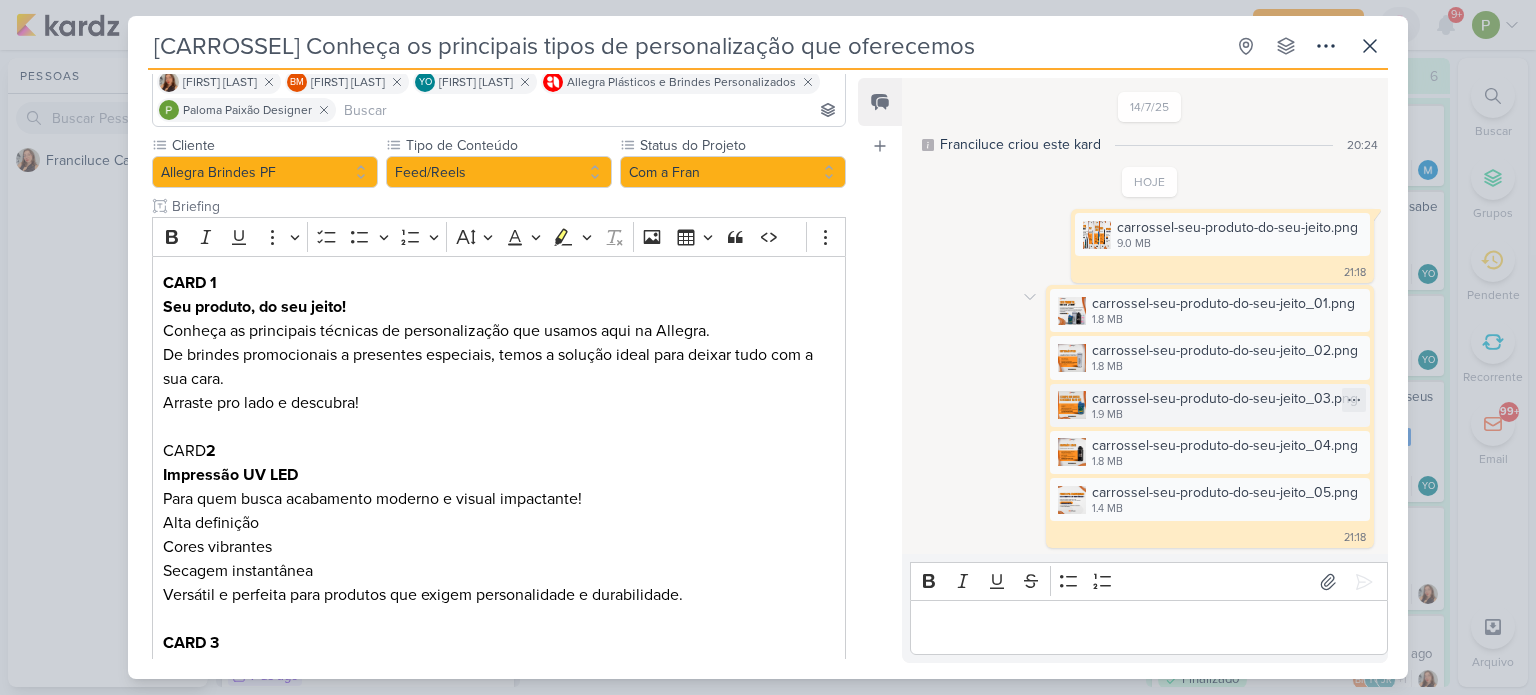 click on "1.9 MB" at bounding box center [1225, 415] 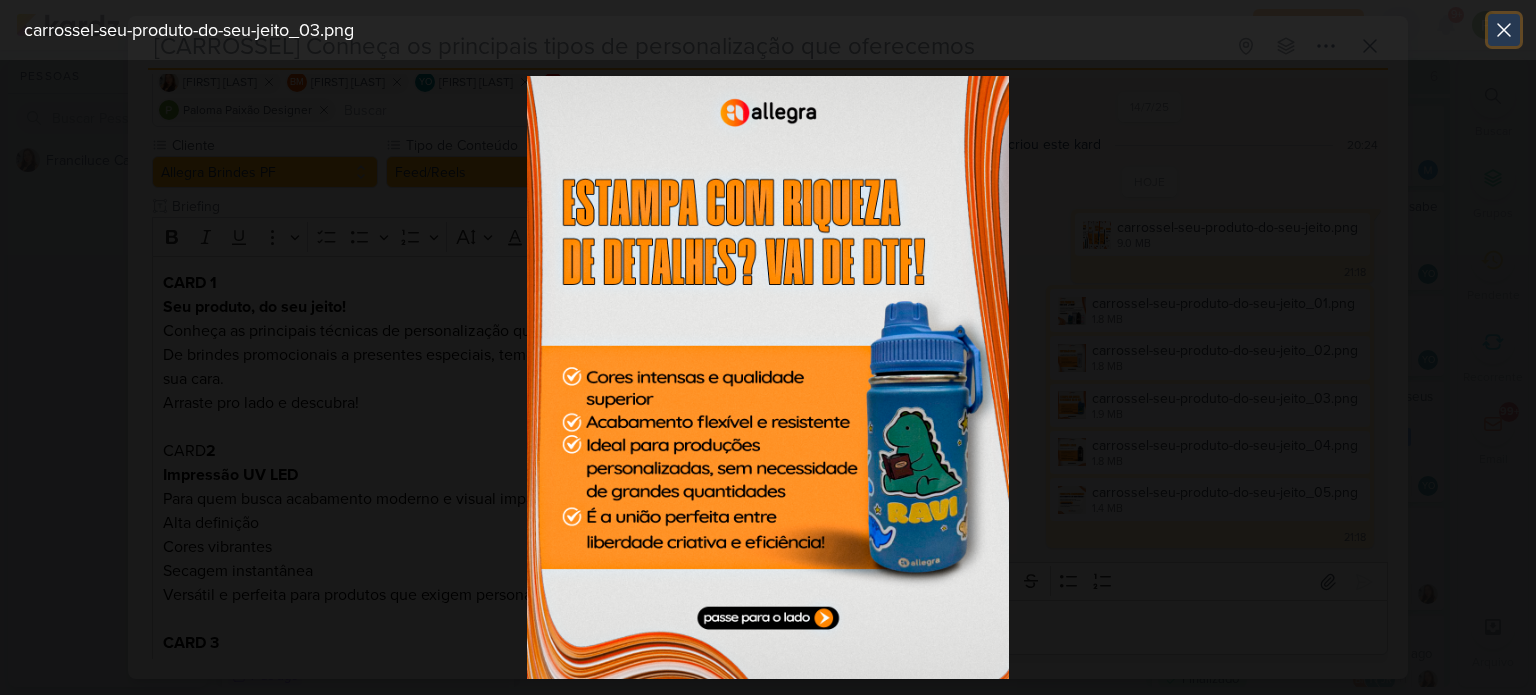 click 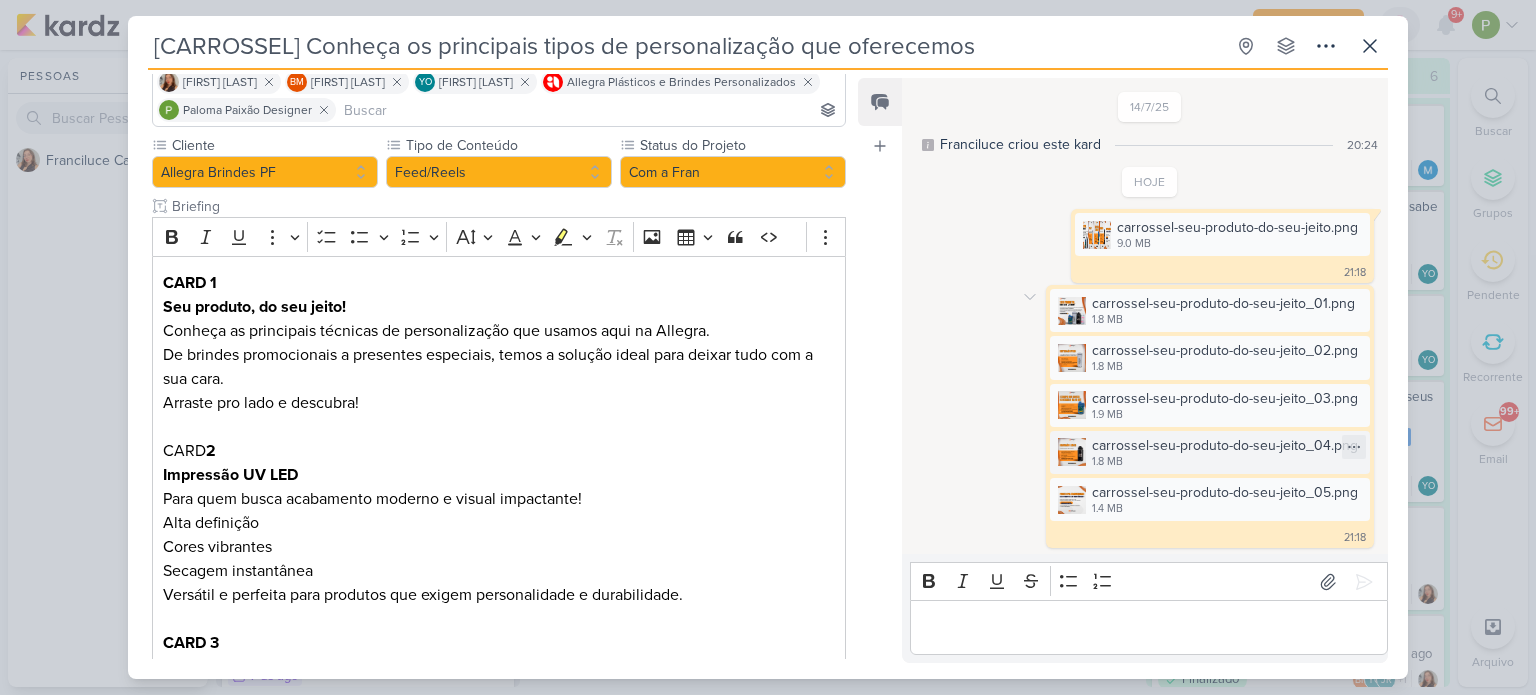 click on "carrossel-seu-produto-do-seu-jeito_04.png" at bounding box center (1225, 445) 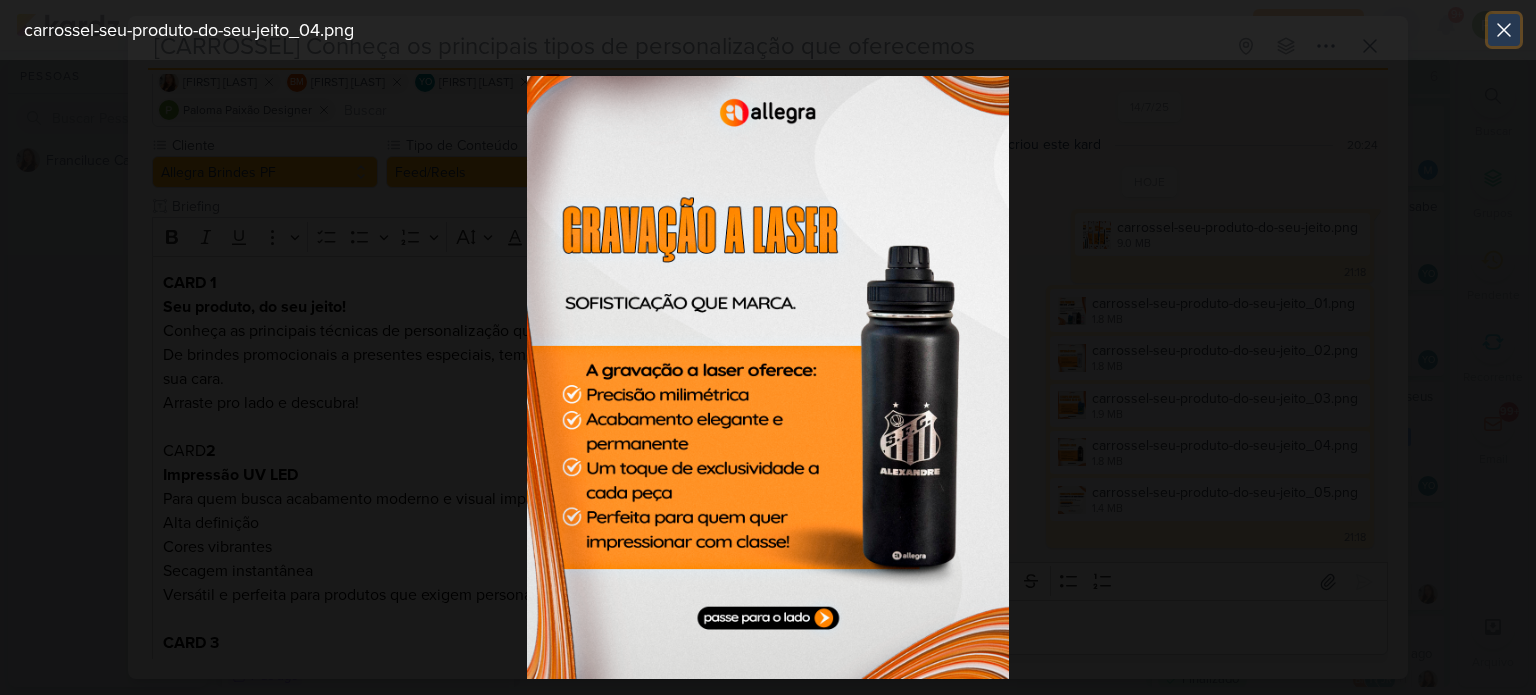 click 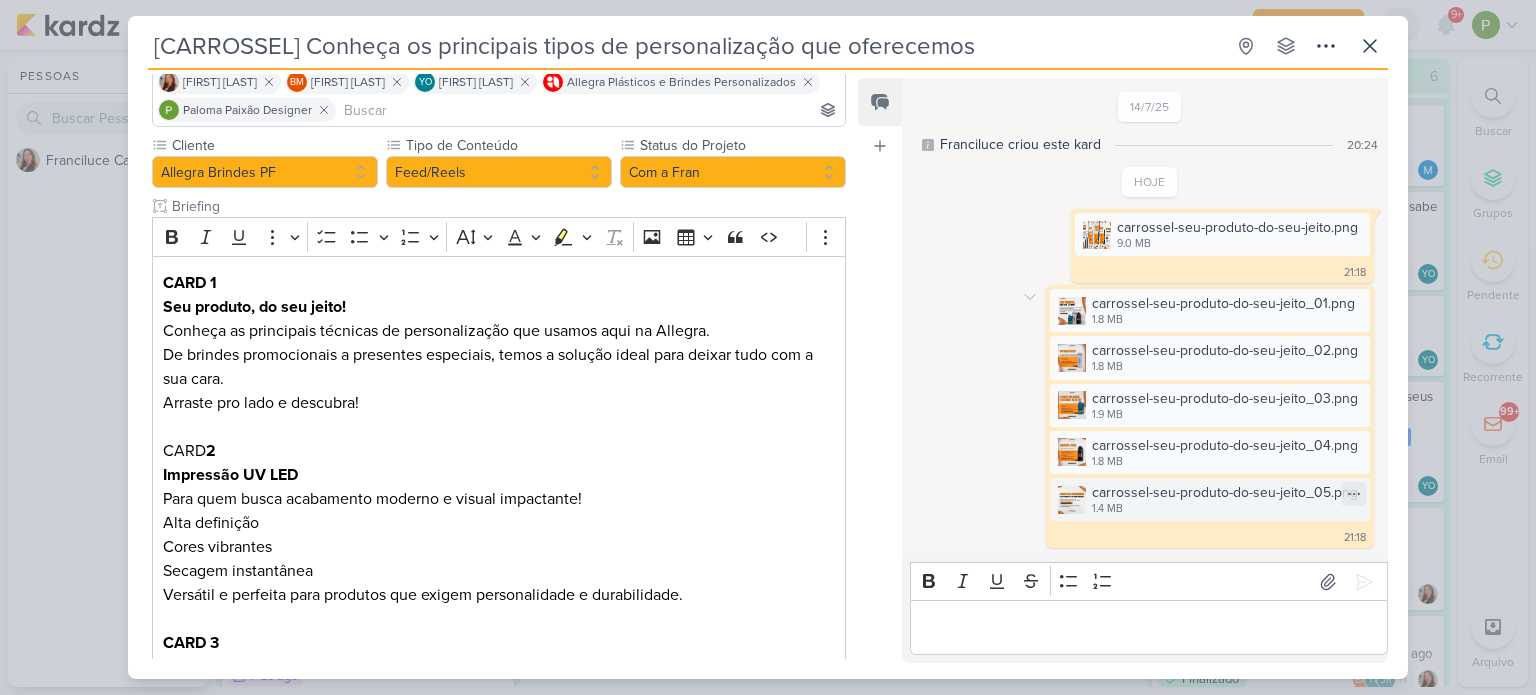 click on "1.4 MB" at bounding box center [1225, 509] 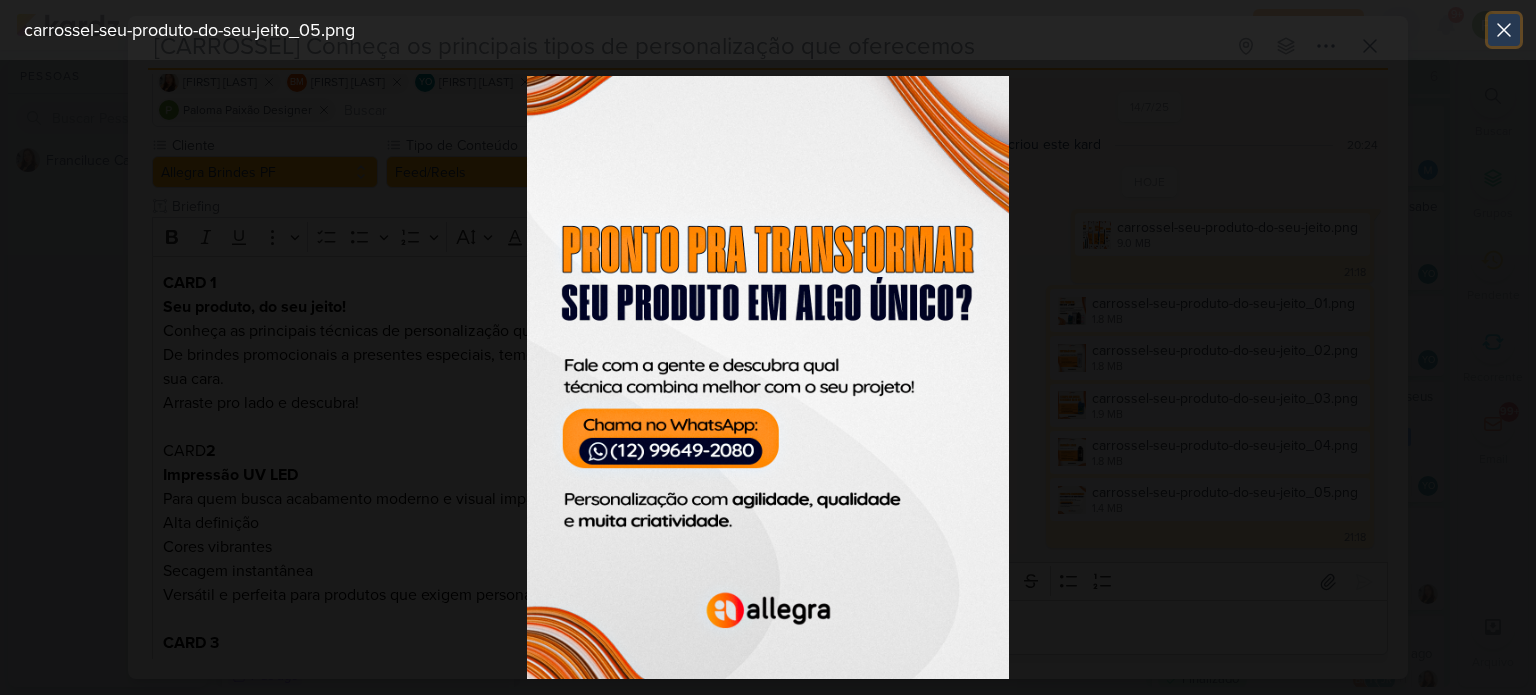 click 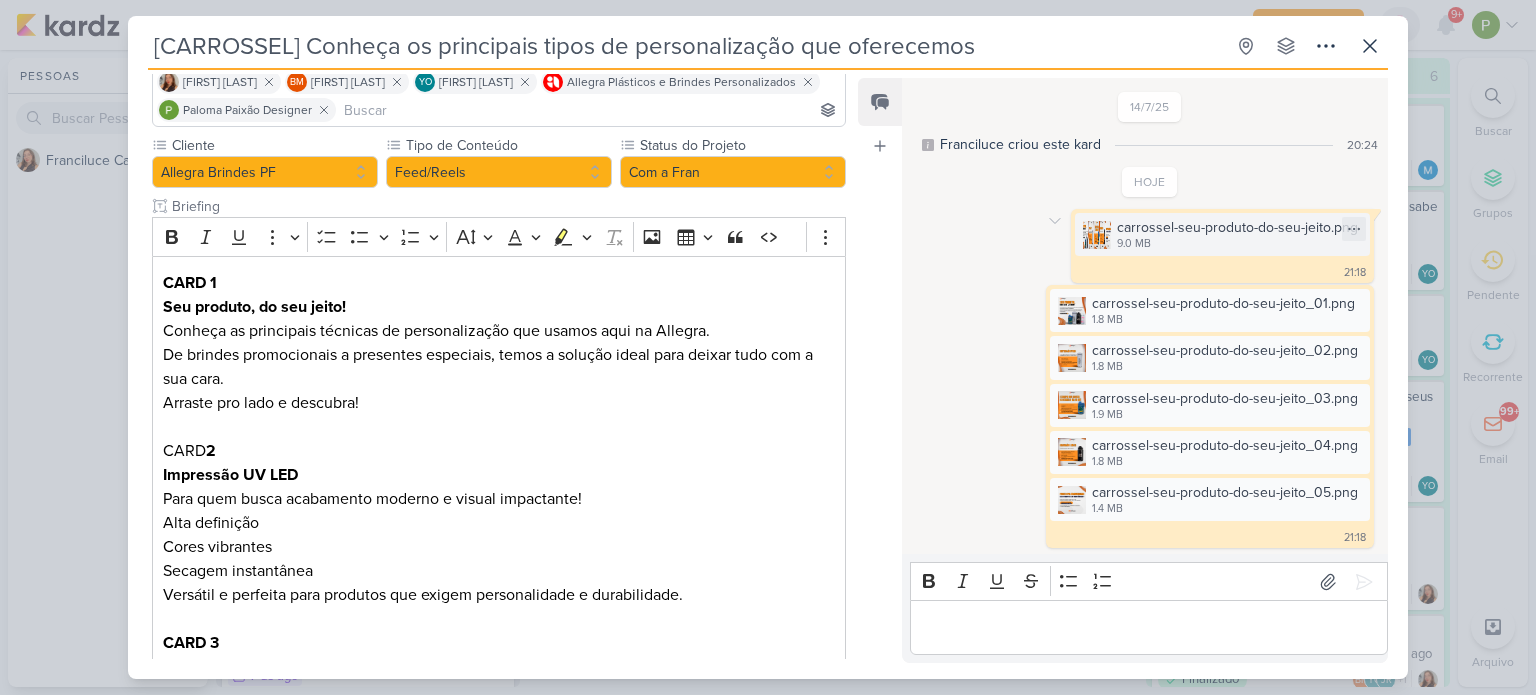 click on "carrossel-seu-produto-do-seu-jeito.png" at bounding box center (1237, 227) 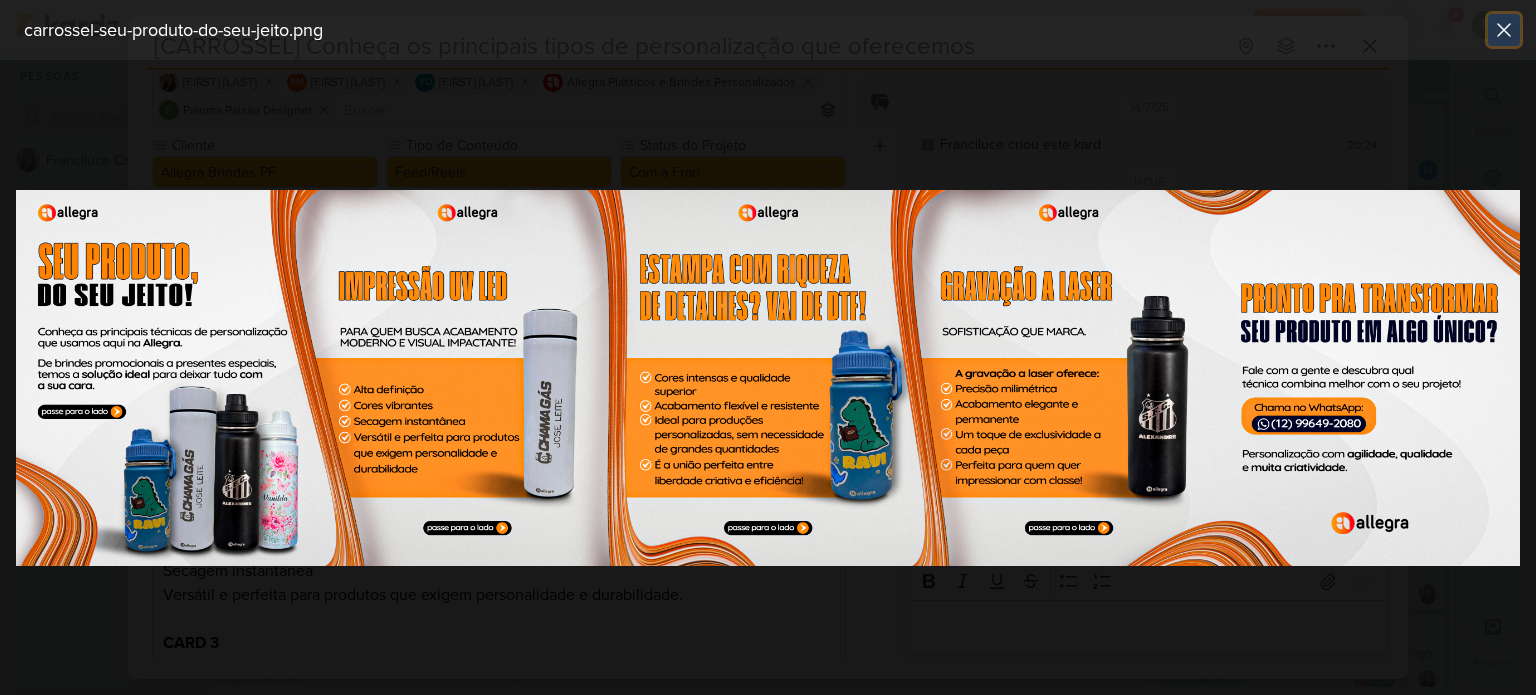 click 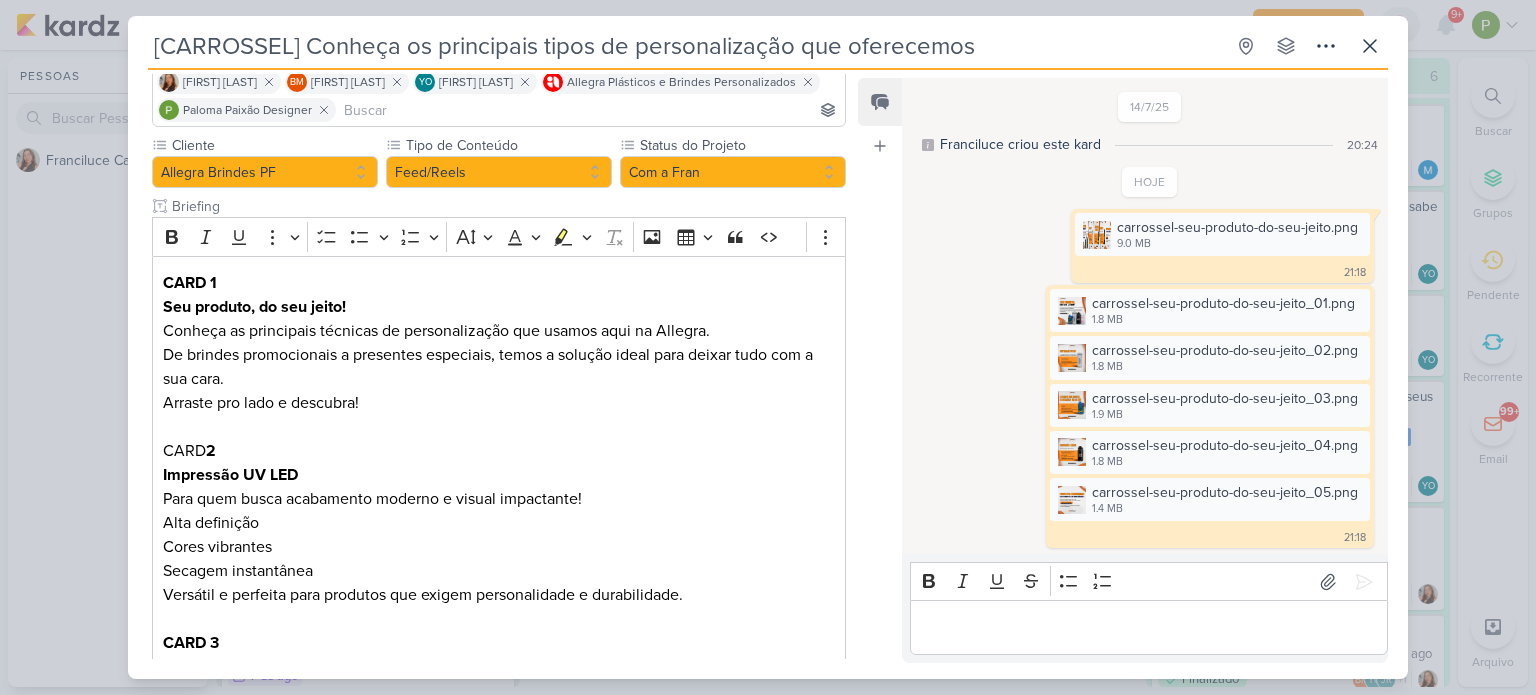 scroll, scrollTop: 1, scrollLeft: 0, axis: vertical 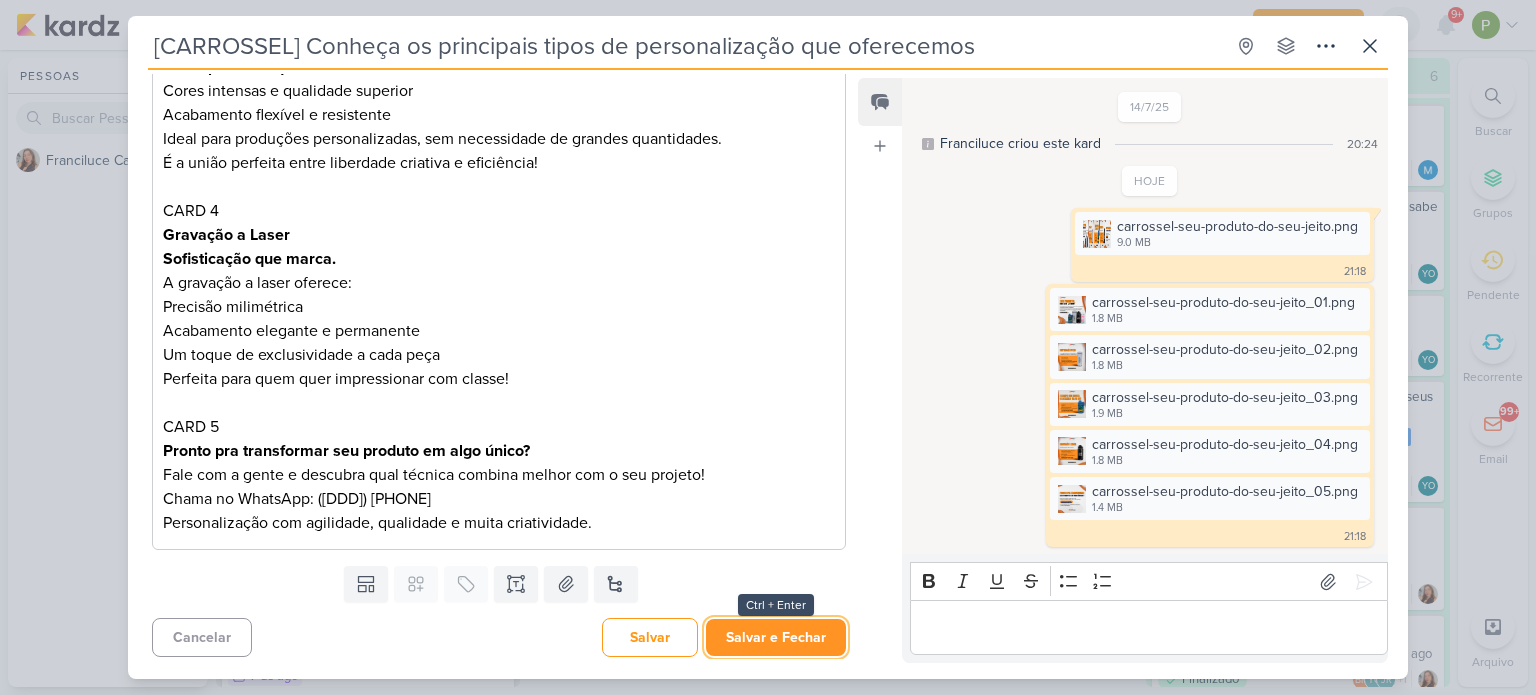 click on "Salvar e Fechar" at bounding box center (776, 637) 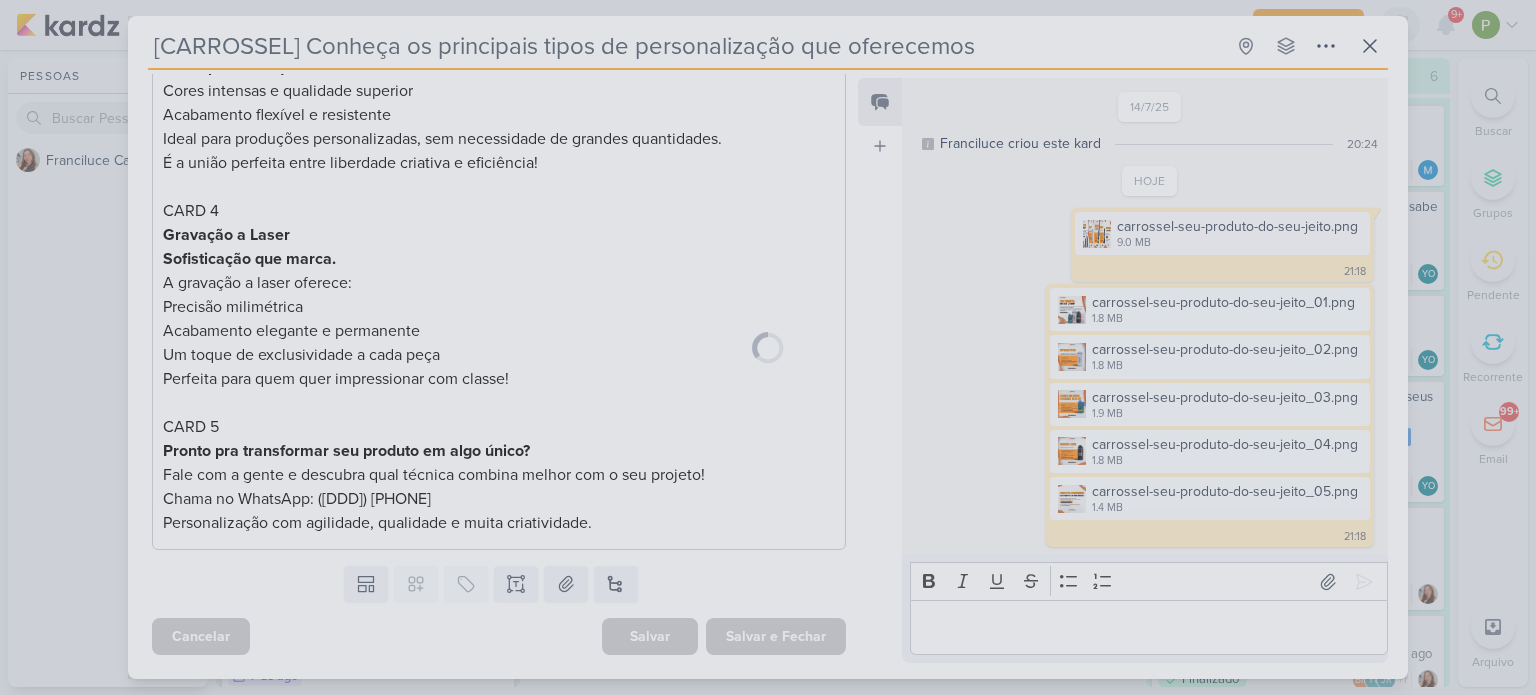 scroll, scrollTop: 752, scrollLeft: 0, axis: vertical 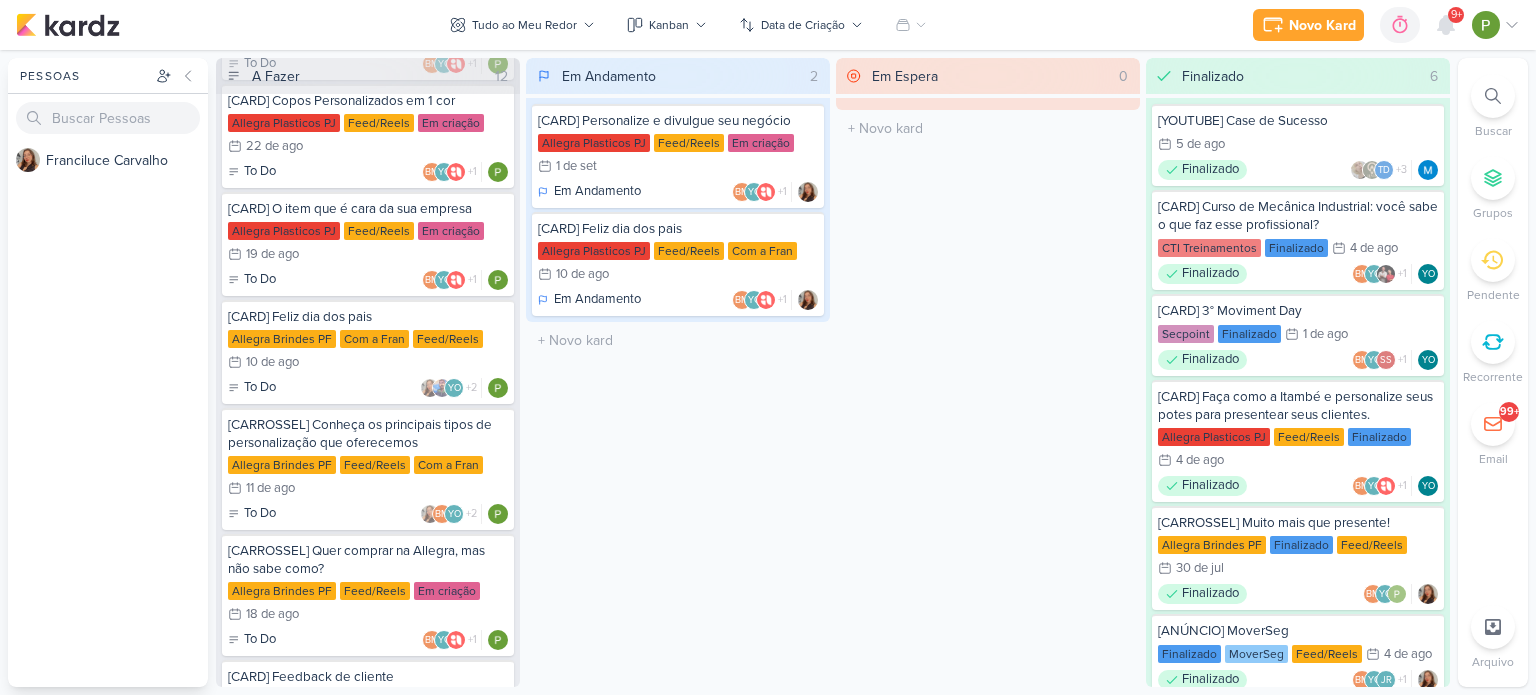 click on "Em Espera
0
O título do kard deve ter menos que 100 caracteres" at bounding box center [988, 372] 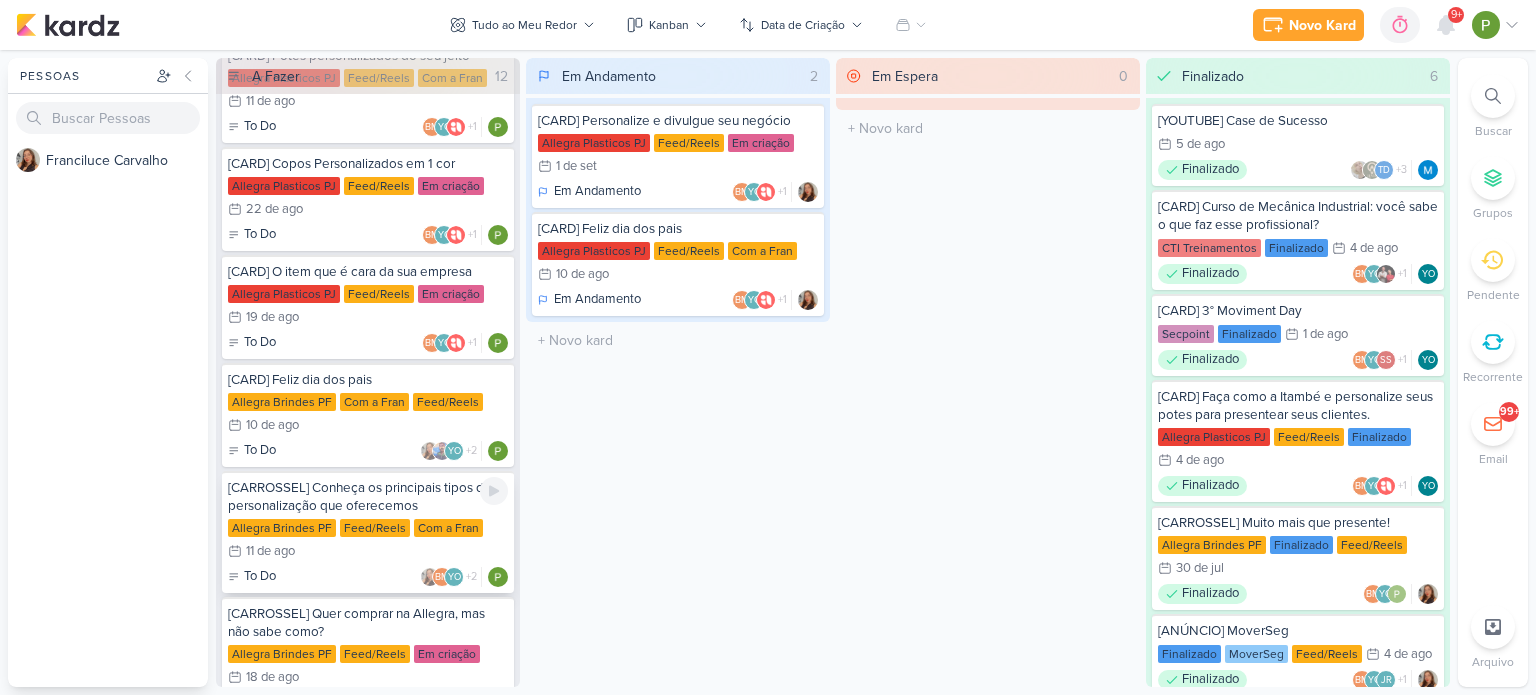 scroll, scrollTop: 0, scrollLeft: 0, axis: both 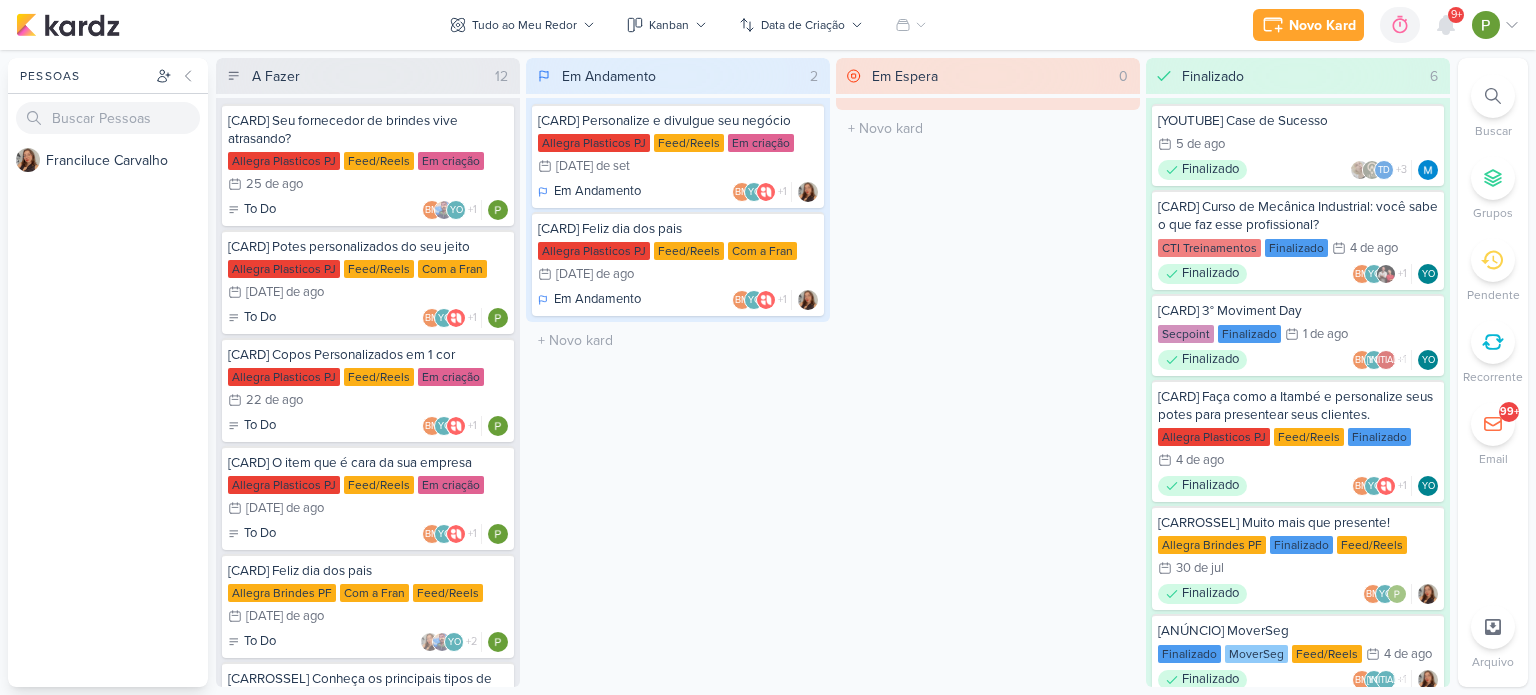 click on "Em Andamento
2
[CARD] Personalize e divulgue seu negócio
Allegra Plasticos PJ
Feed/Reels
Em criação
1/9
1 de set
Em Andamento" at bounding box center (678, 372) 